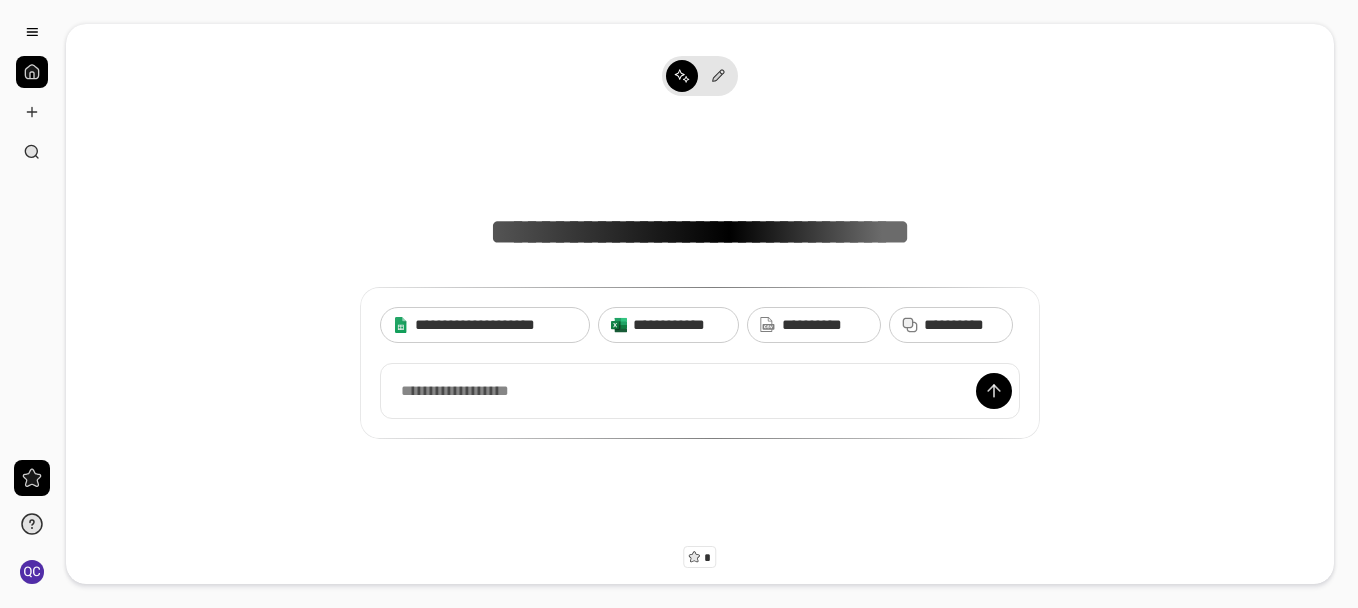 scroll, scrollTop: 0, scrollLeft: 0, axis: both 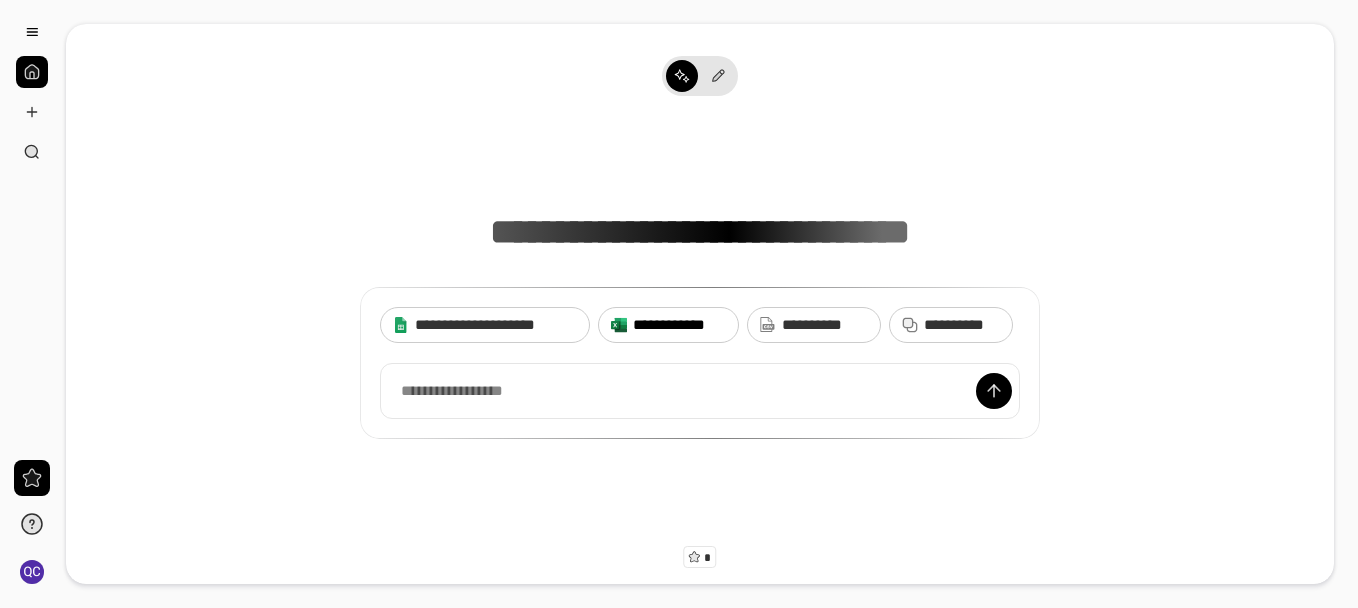 click on "**********" at bounding box center (679, 325) 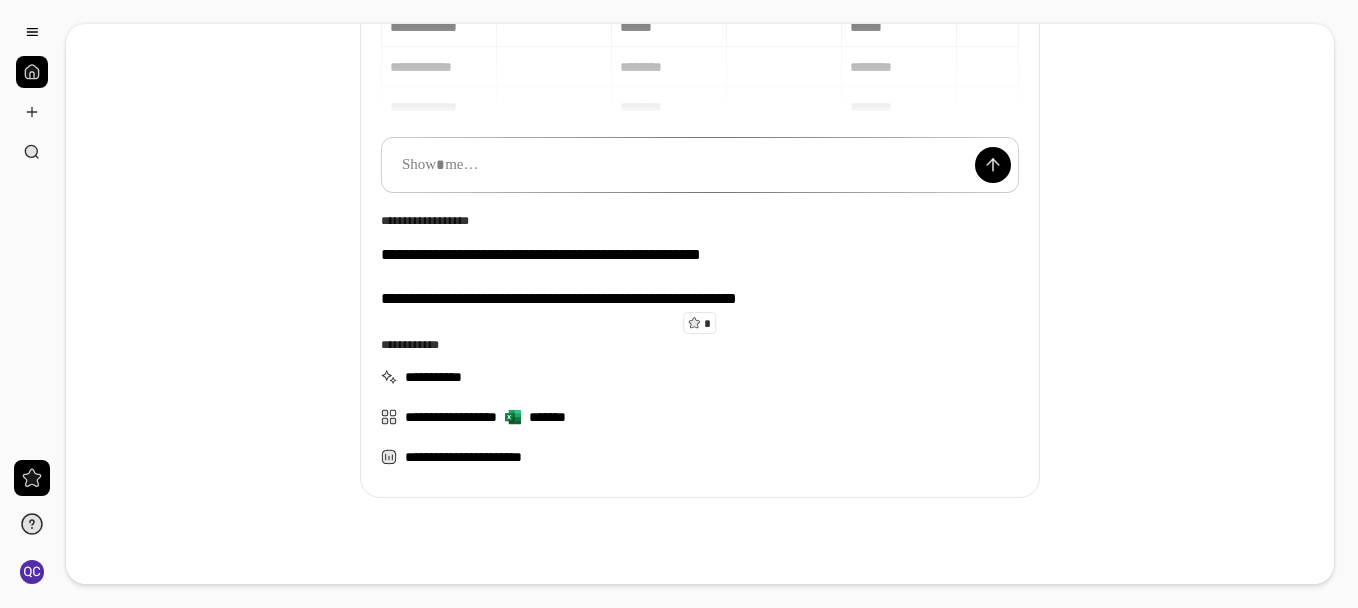 scroll, scrollTop: 268, scrollLeft: 0, axis: vertical 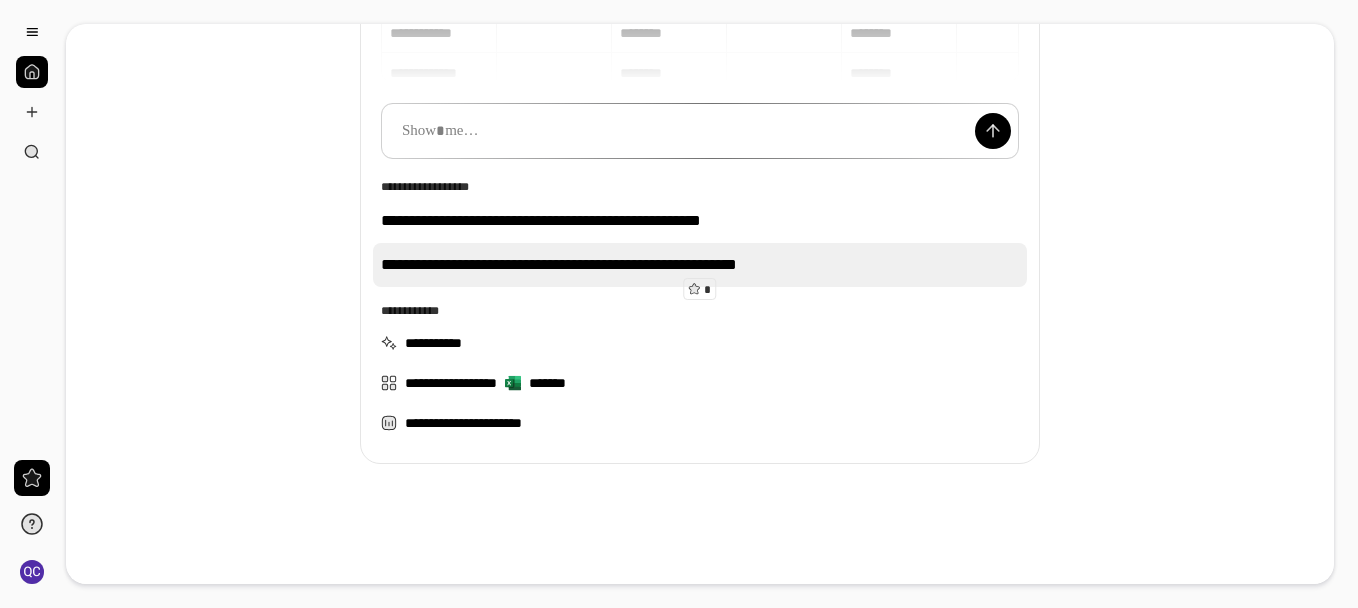 click on "**********" at bounding box center (700, 265) 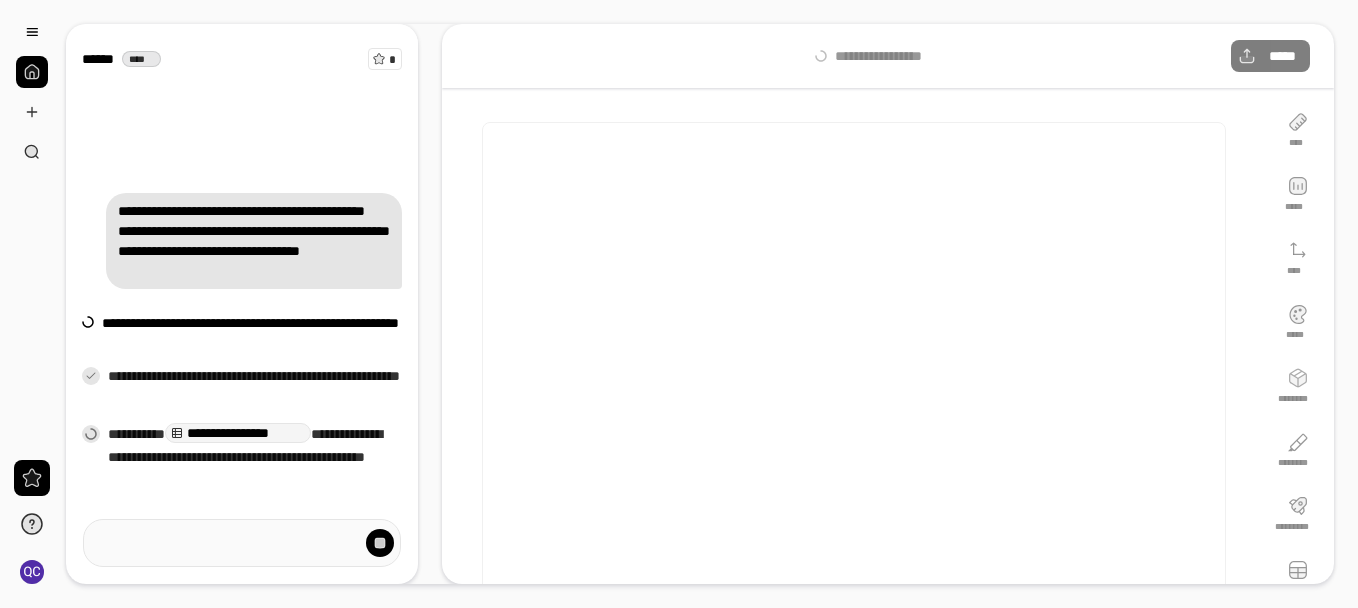 scroll, scrollTop: 0, scrollLeft: 0, axis: both 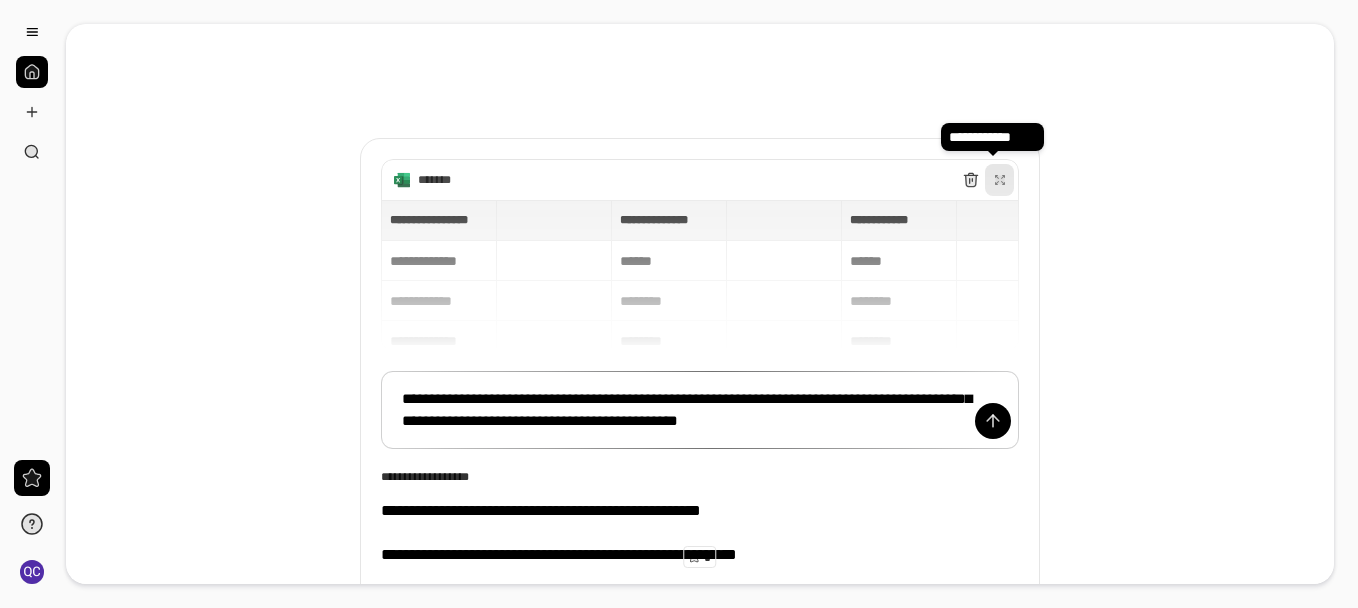 click 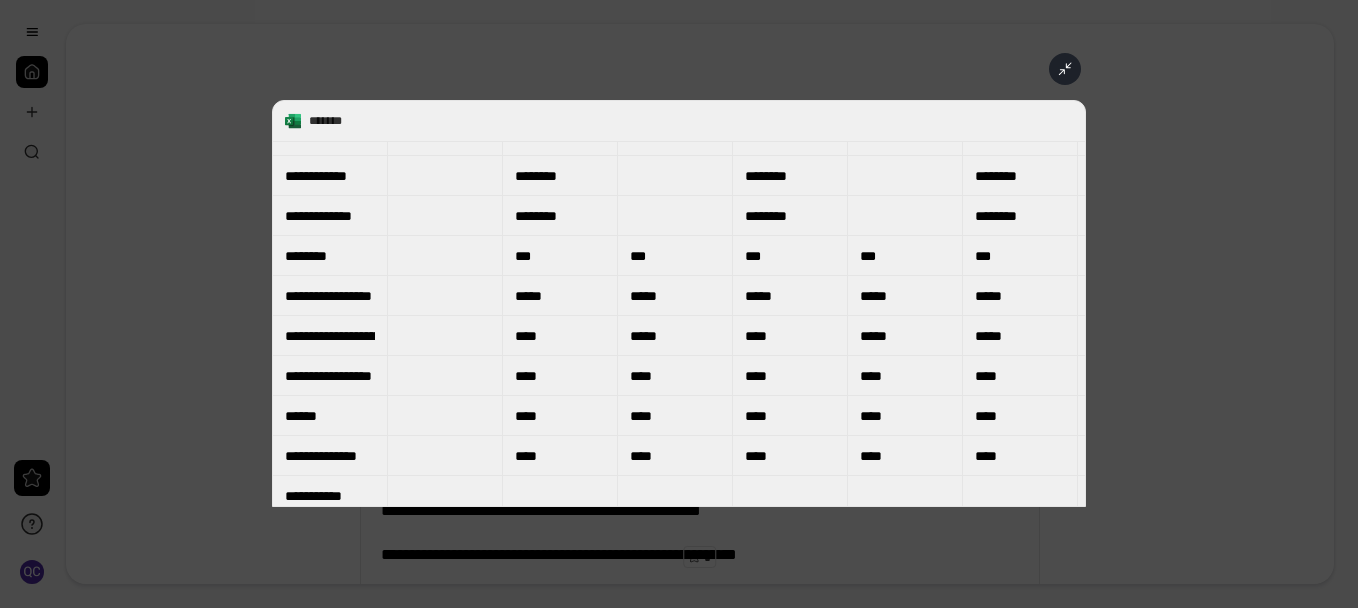 scroll, scrollTop: 0, scrollLeft: 0, axis: both 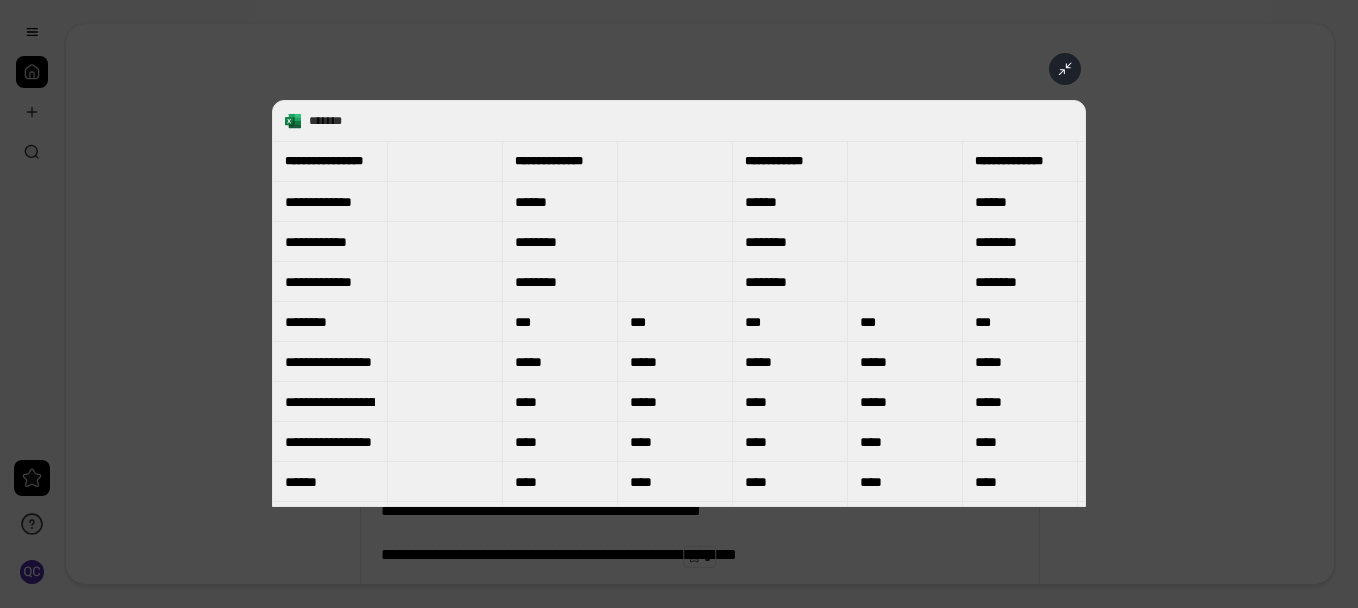click at bounding box center [445, 161] 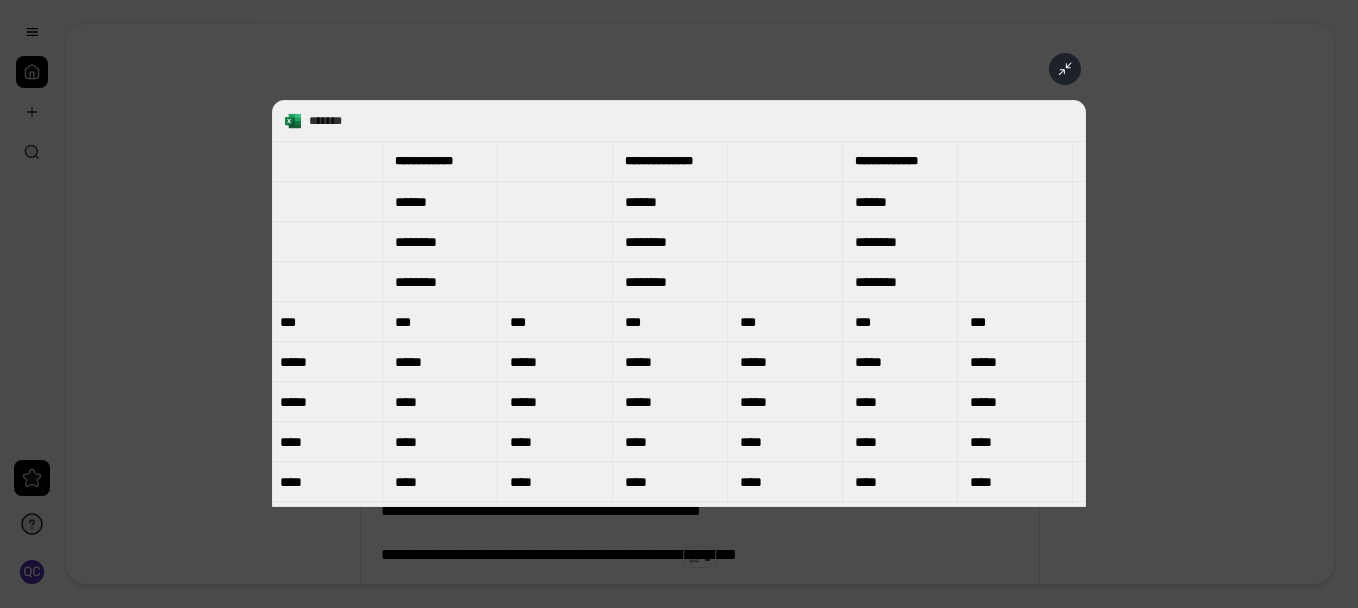 scroll, scrollTop: 0, scrollLeft: 0, axis: both 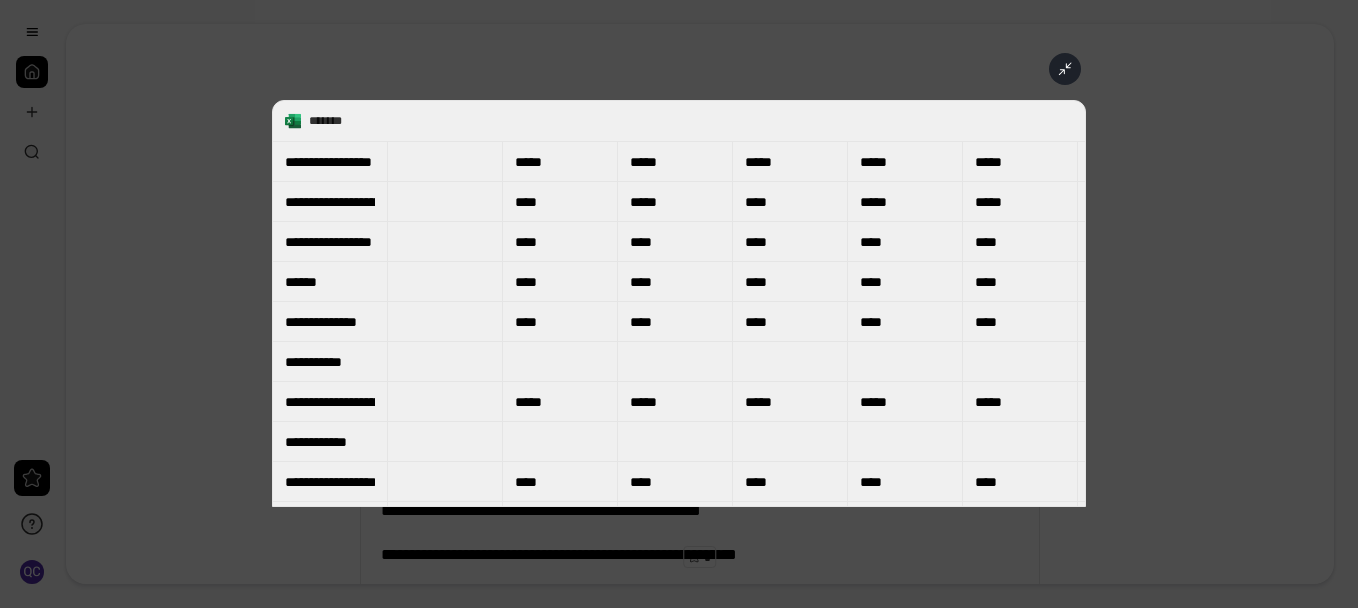 click at bounding box center [1065, 69] 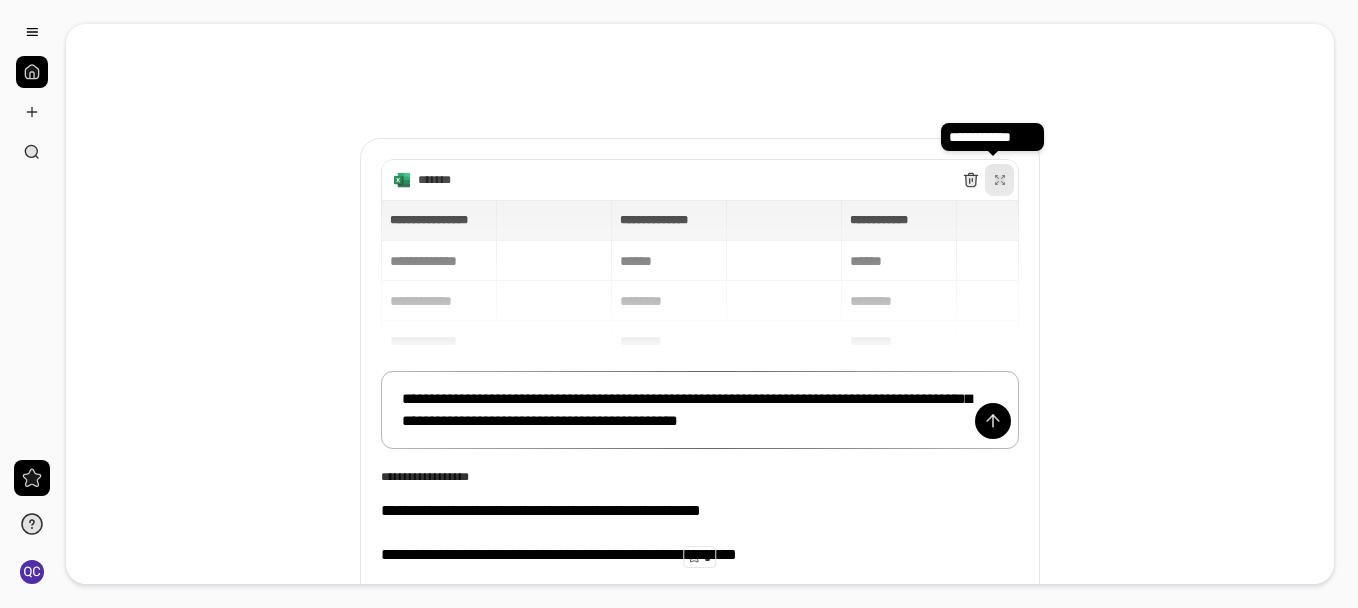 click on "**********" at bounding box center (700, 410) 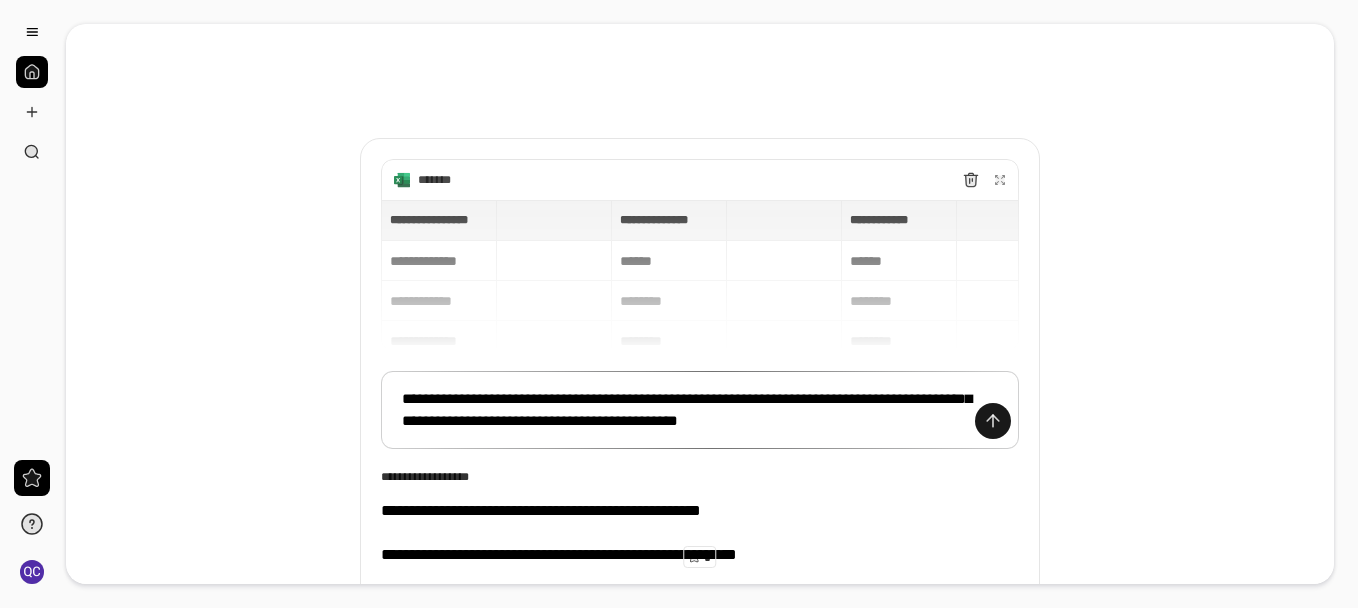 click at bounding box center (993, 421) 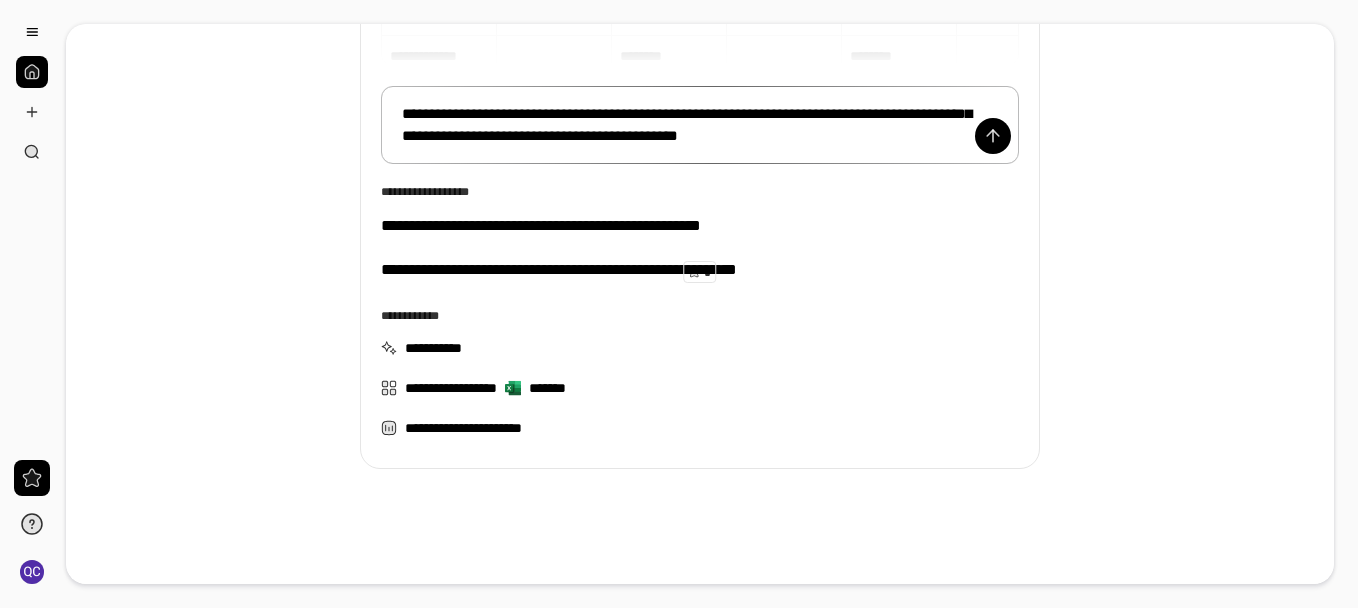 scroll, scrollTop: 290, scrollLeft: 0, axis: vertical 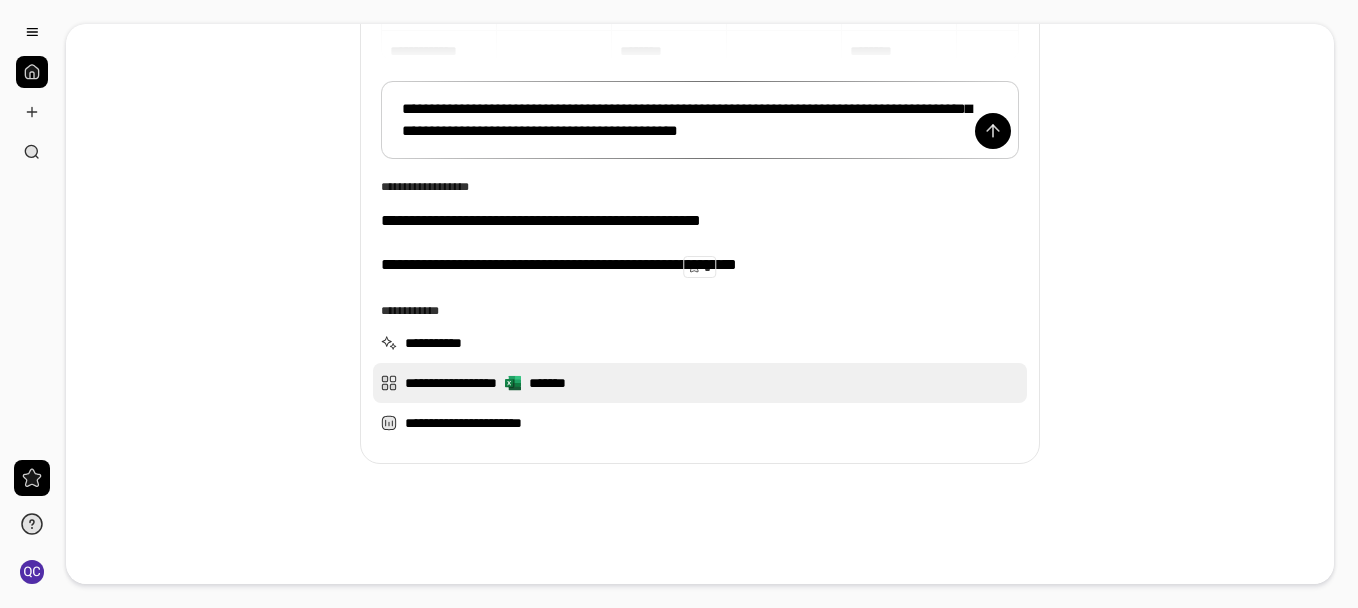 click on "**********" at bounding box center [700, 383] 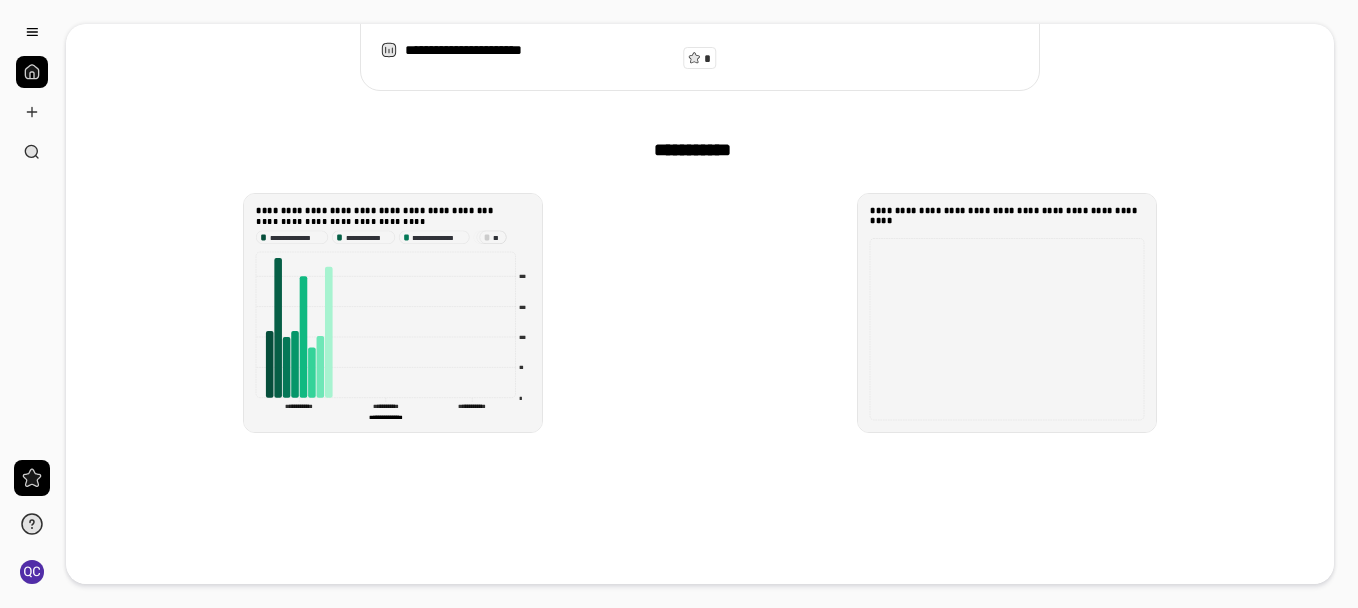 scroll, scrollTop: 188, scrollLeft: 0, axis: vertical 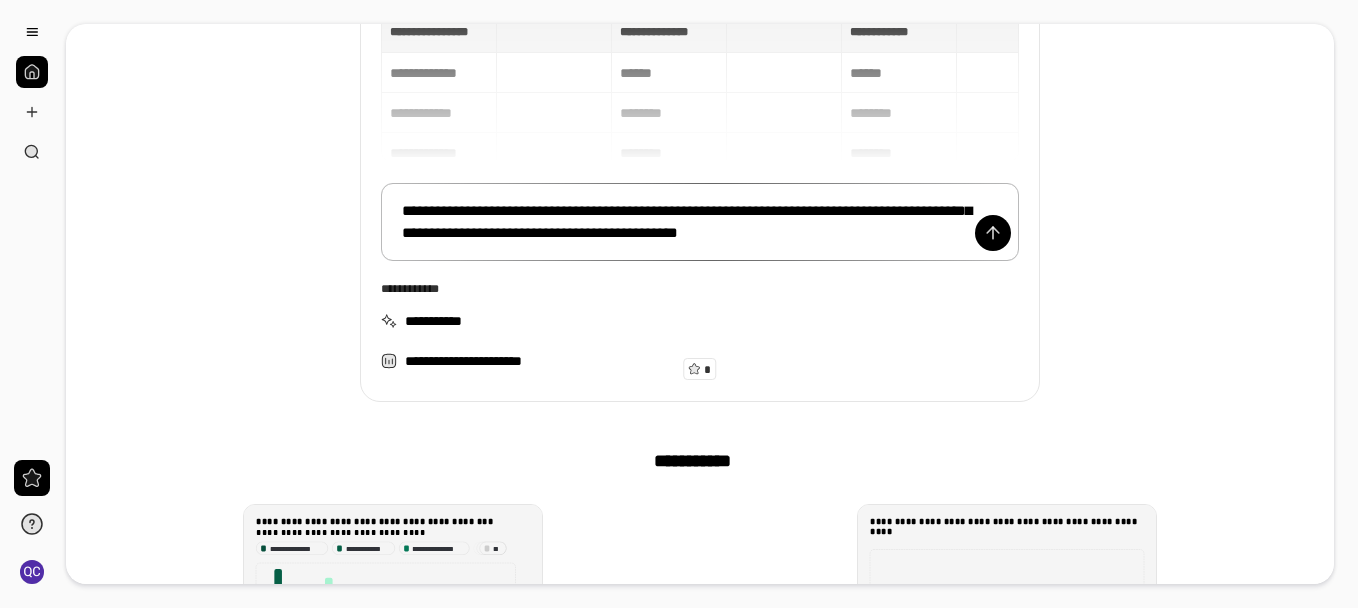 click on "**********" at bounding box center (700, 222) 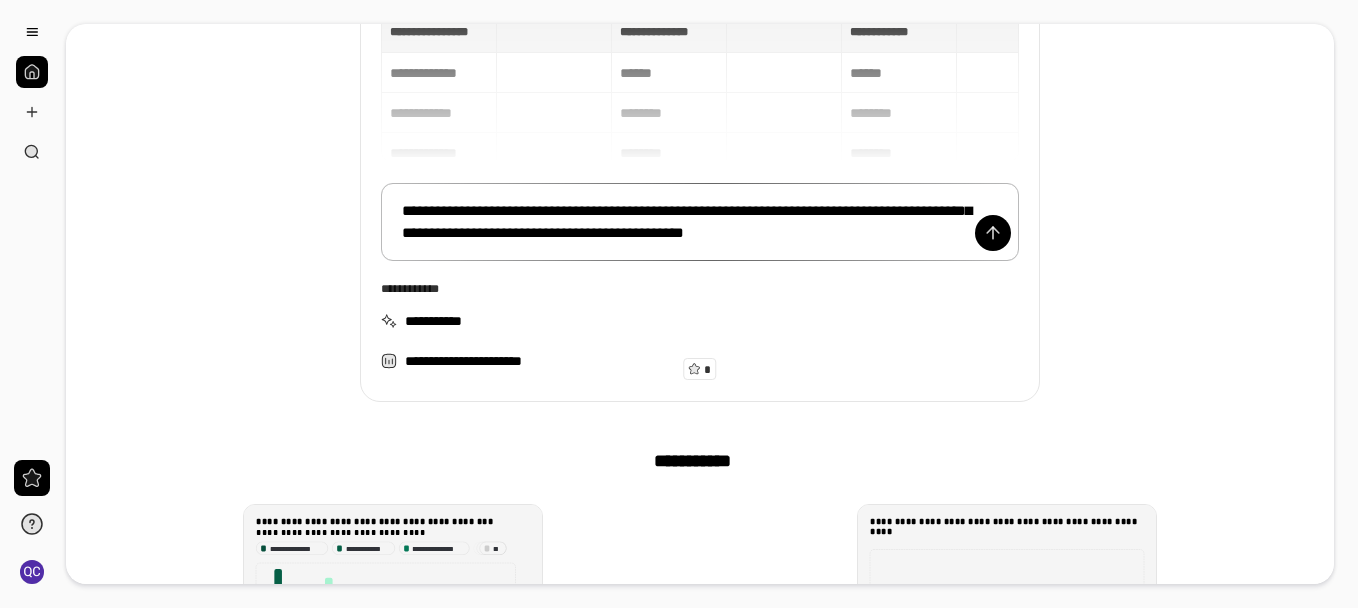 scroll, scrollTop: 88, scrollLeft: 0, axis: vertical 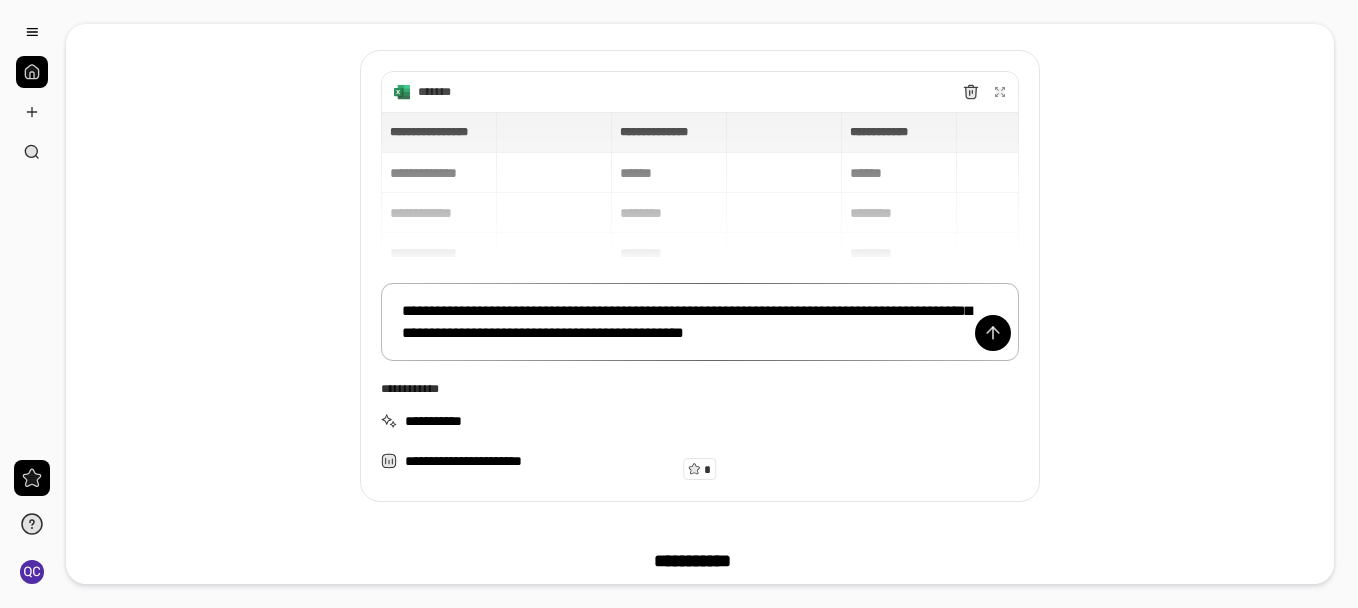 click on "**********" at bounding box center (700, 322) 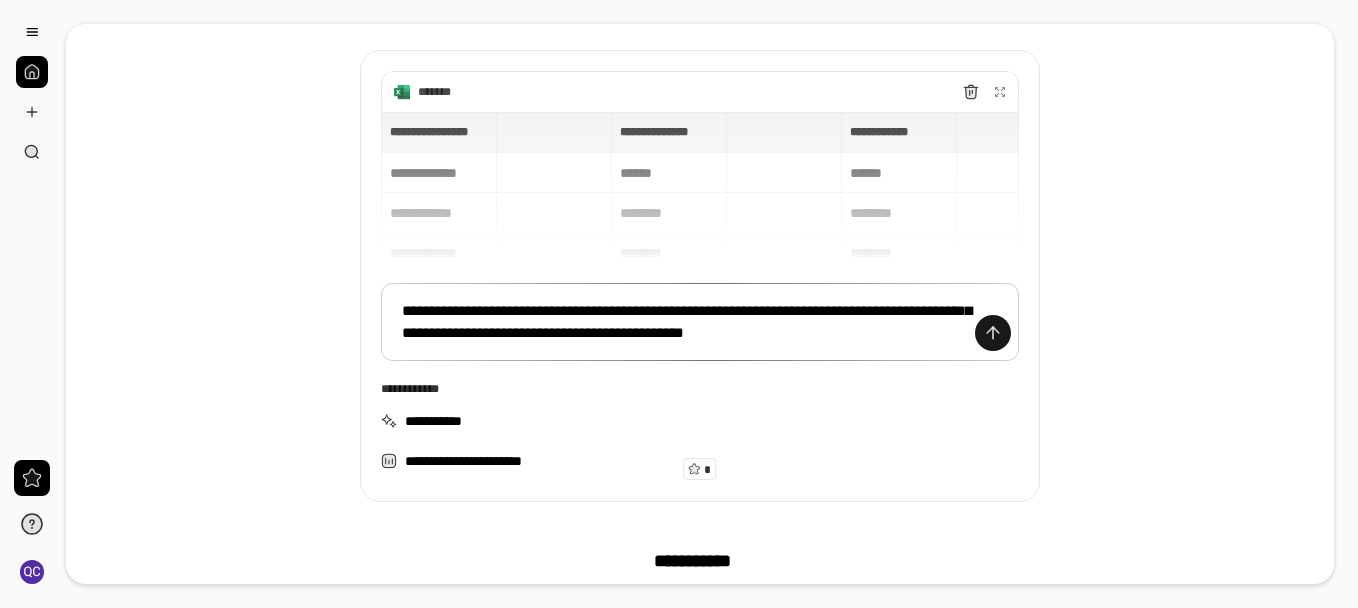 click at bounding box center (993, 333) 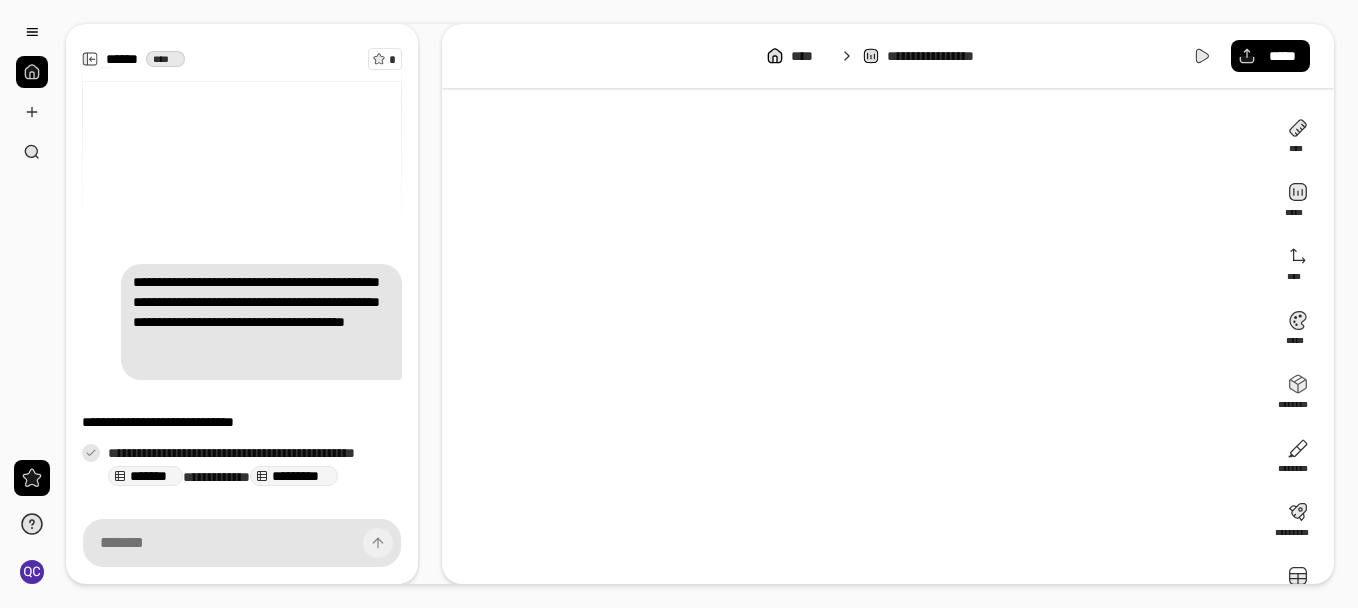 scroll, scrollTop: 205, scrollLeft: 0, axis: vertical 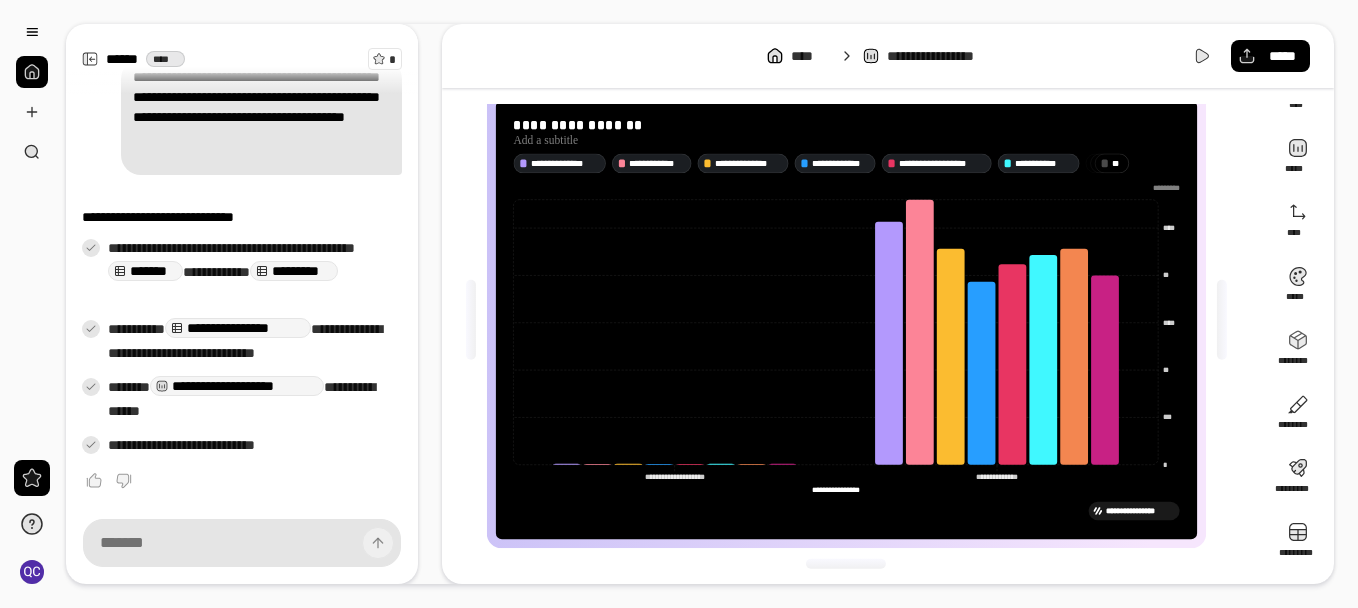 click on "**********" at bounding box center [1140, 510] 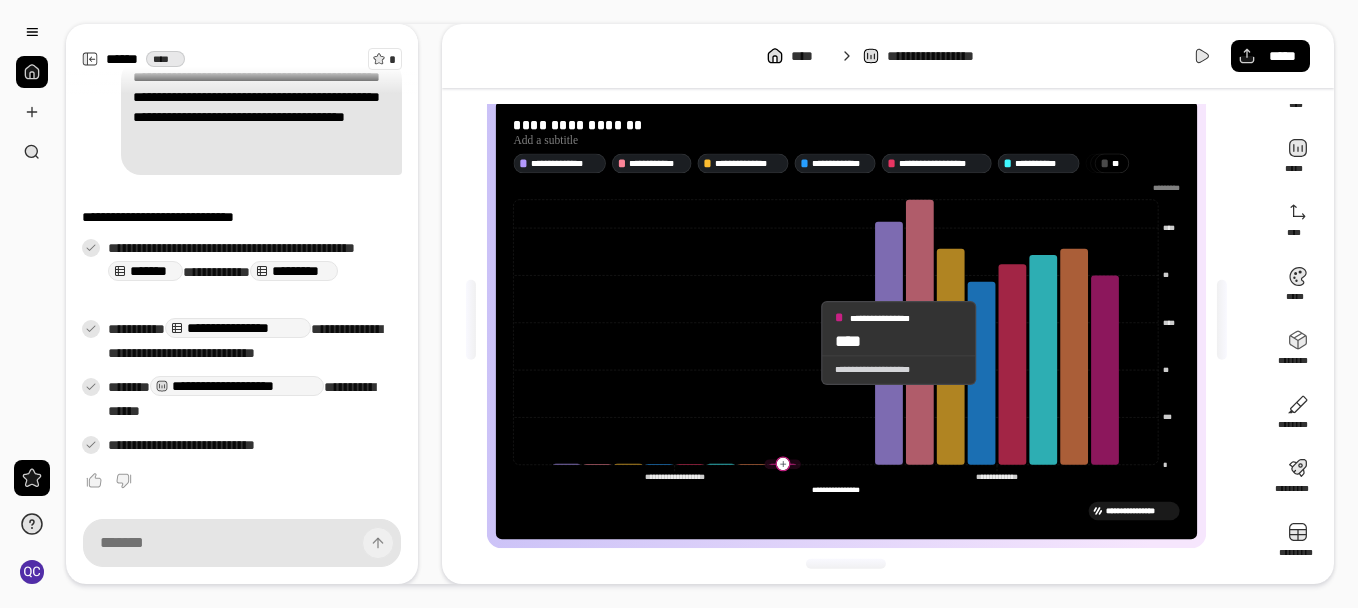 click 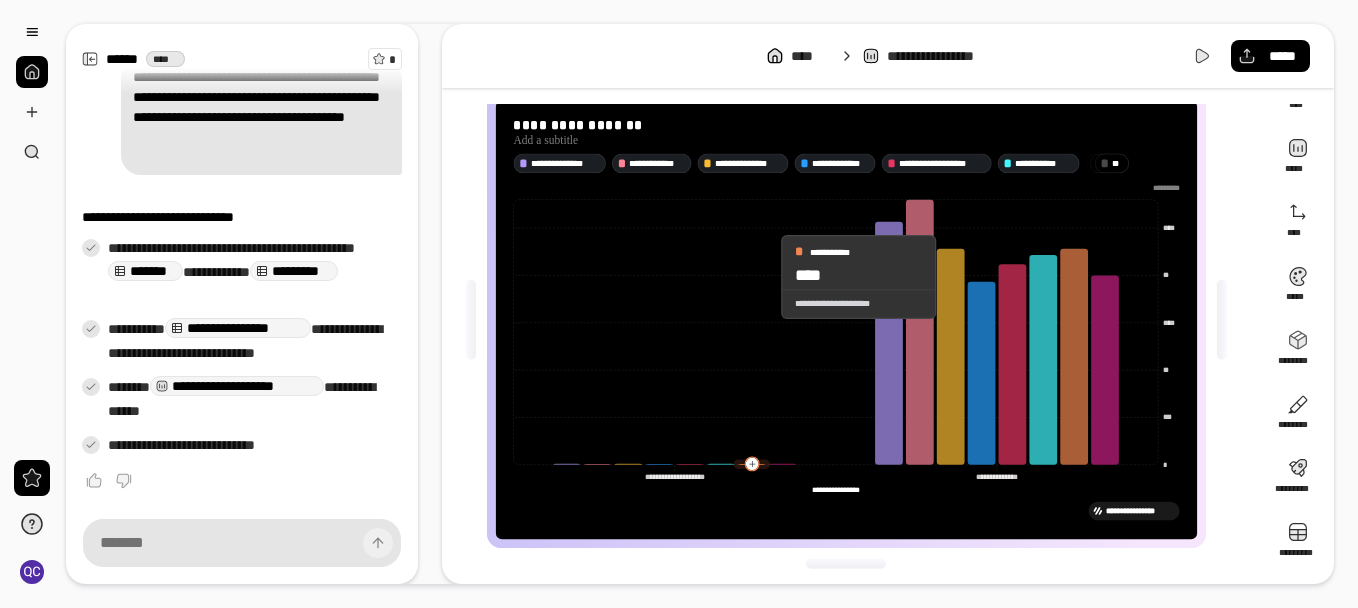 click 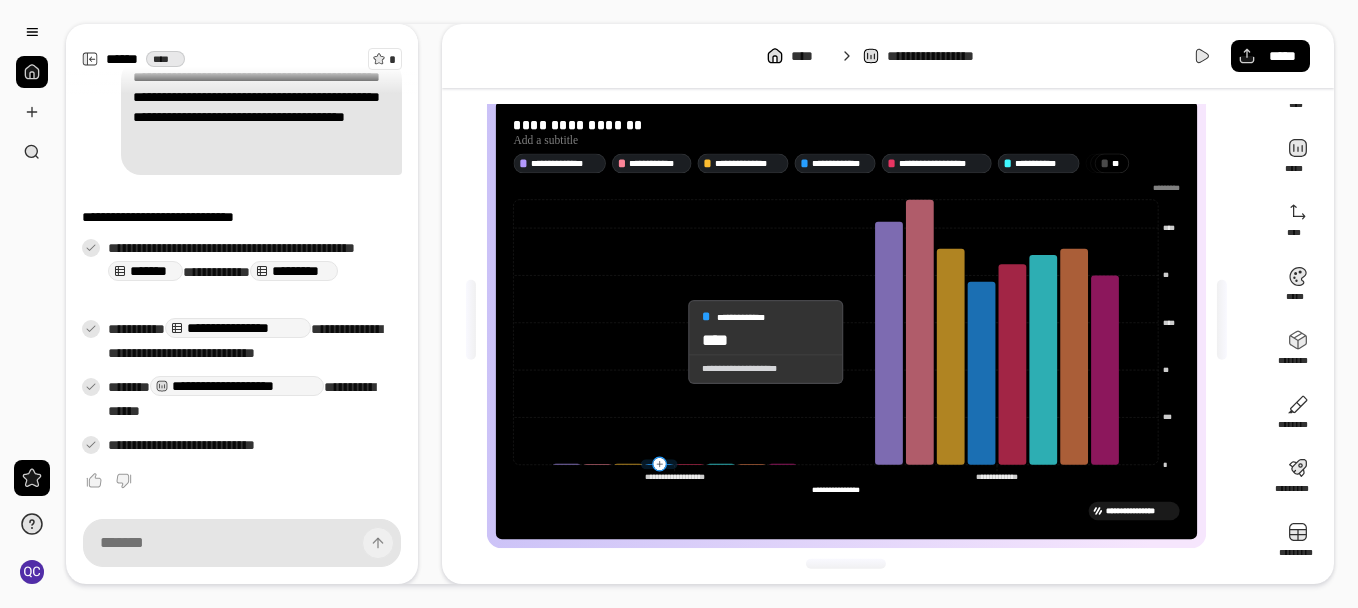 click 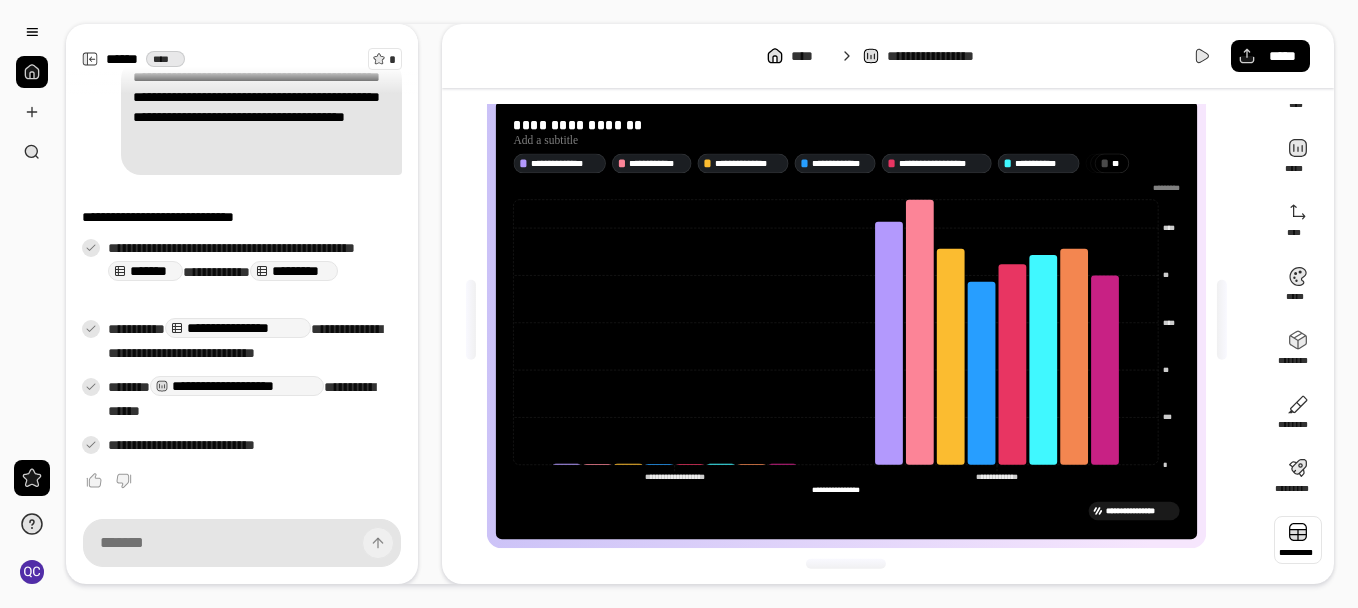 click at bounding box center [1298, 540] 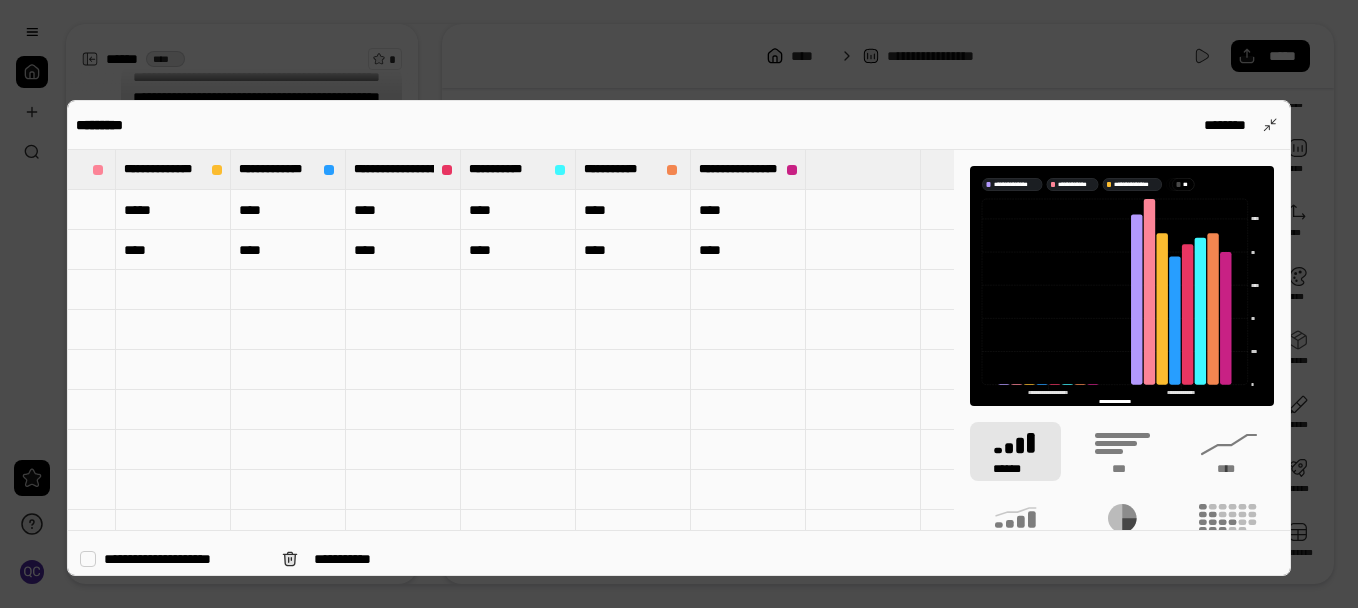 scroll, scrollTop: 0, scrollLeft: 0, axis: both 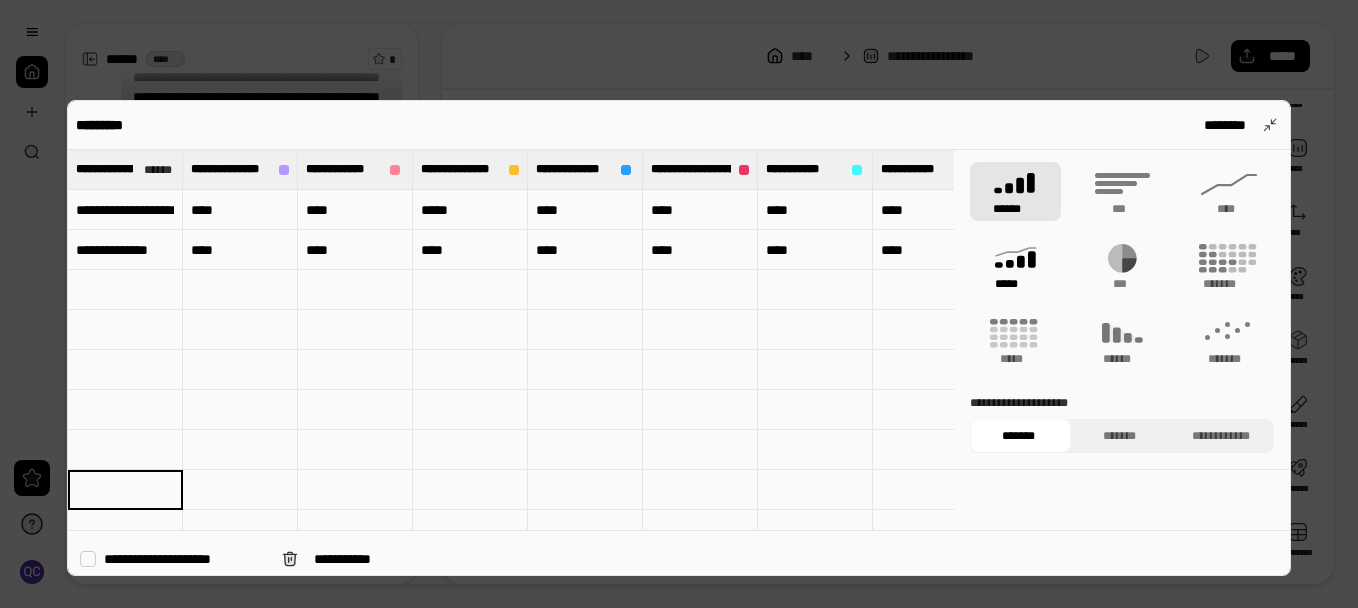 click 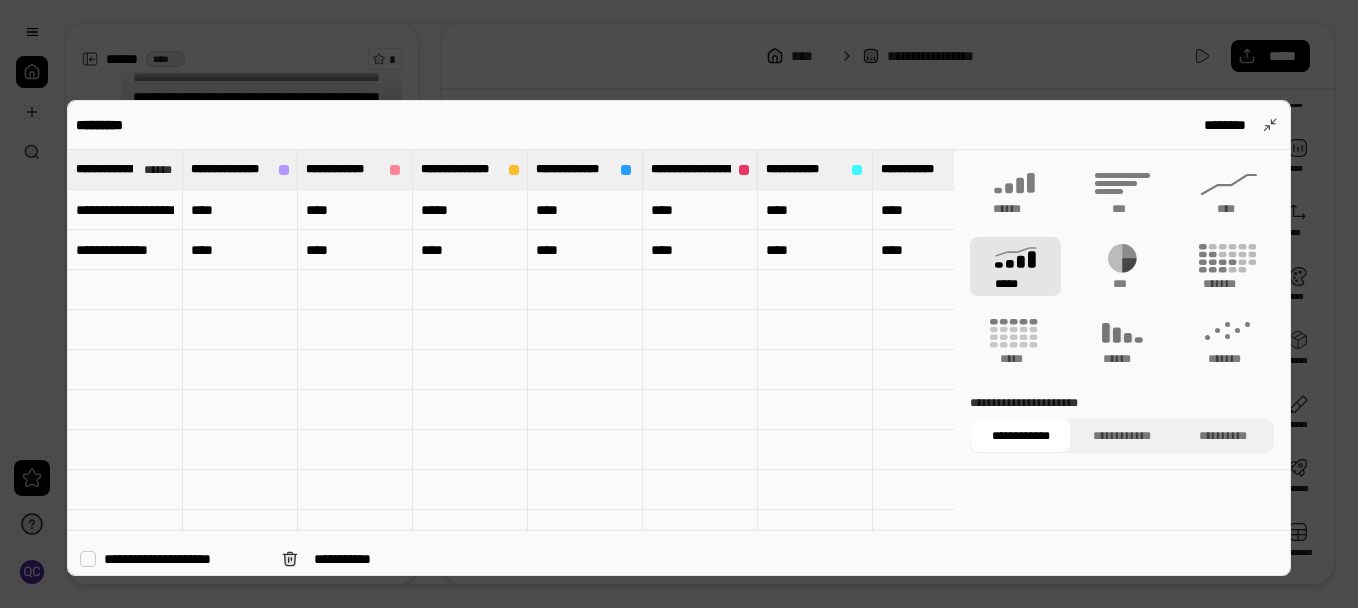 type on "**********" 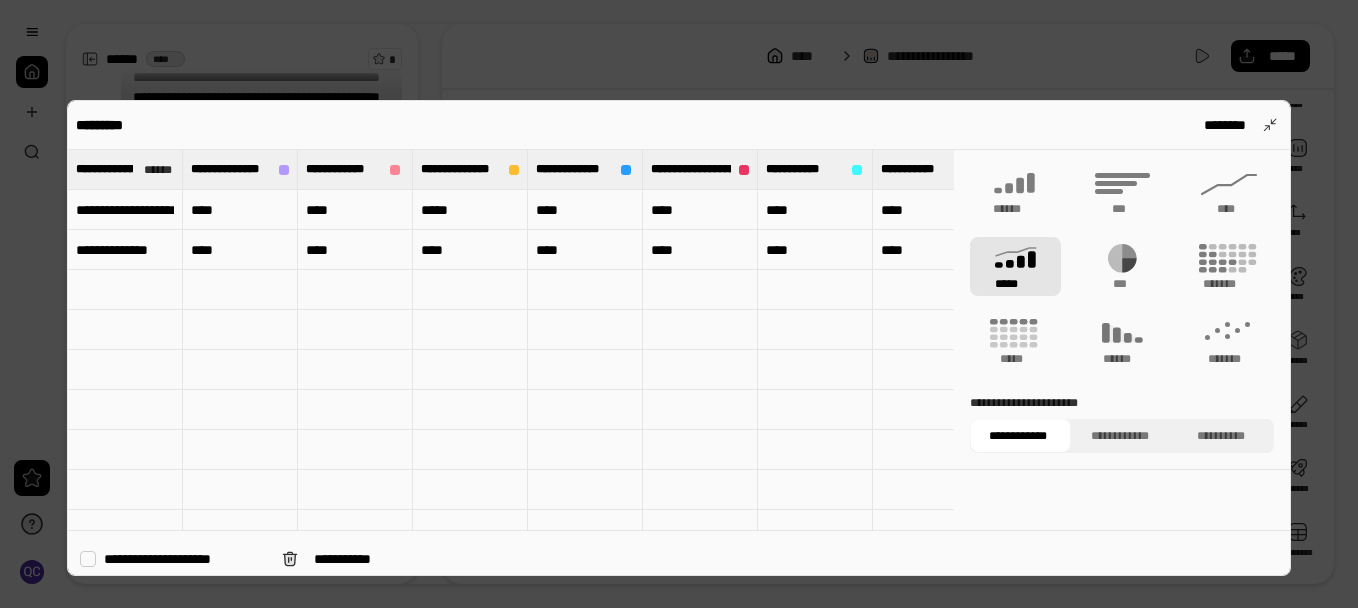 click on "*****" at bounding box center [1015, 266] 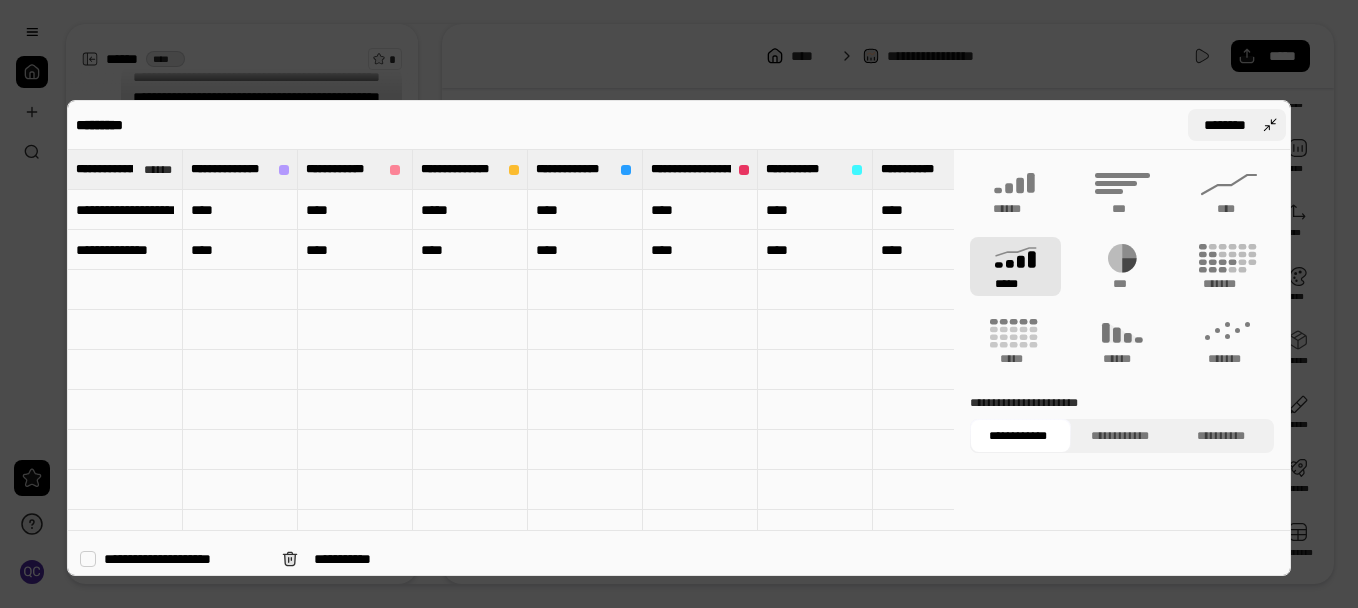 click on "********" at bounding box center [1237, 125] 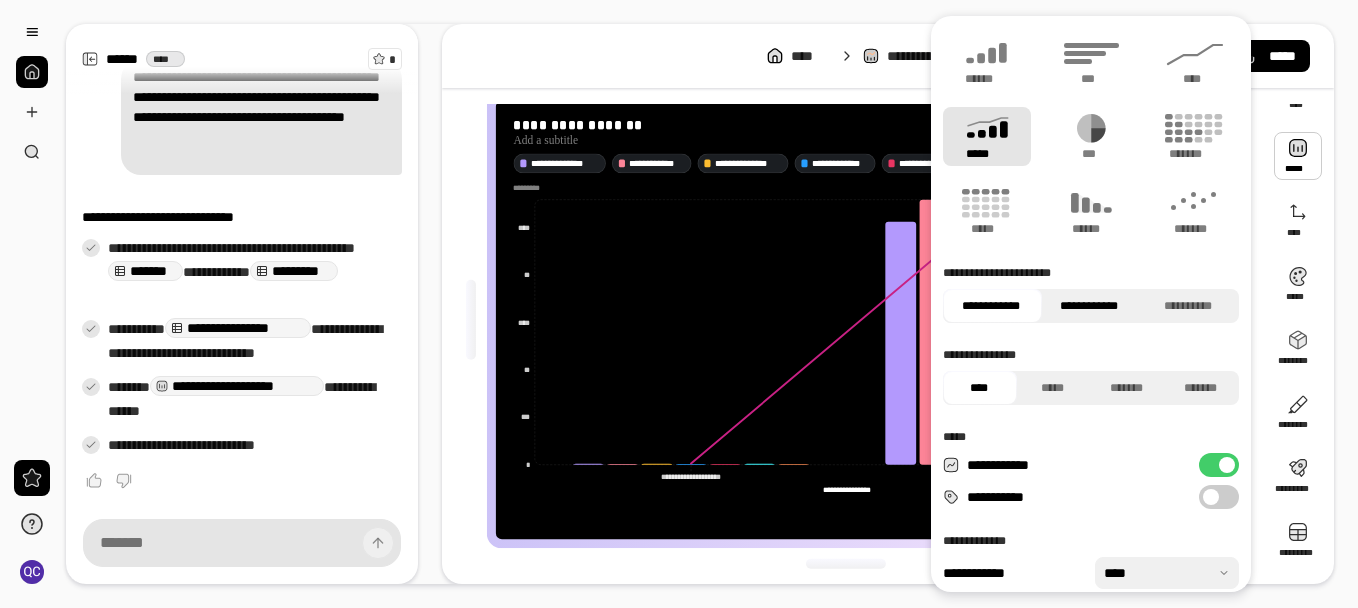 click on "**********" at bounding box center [1089, 306] 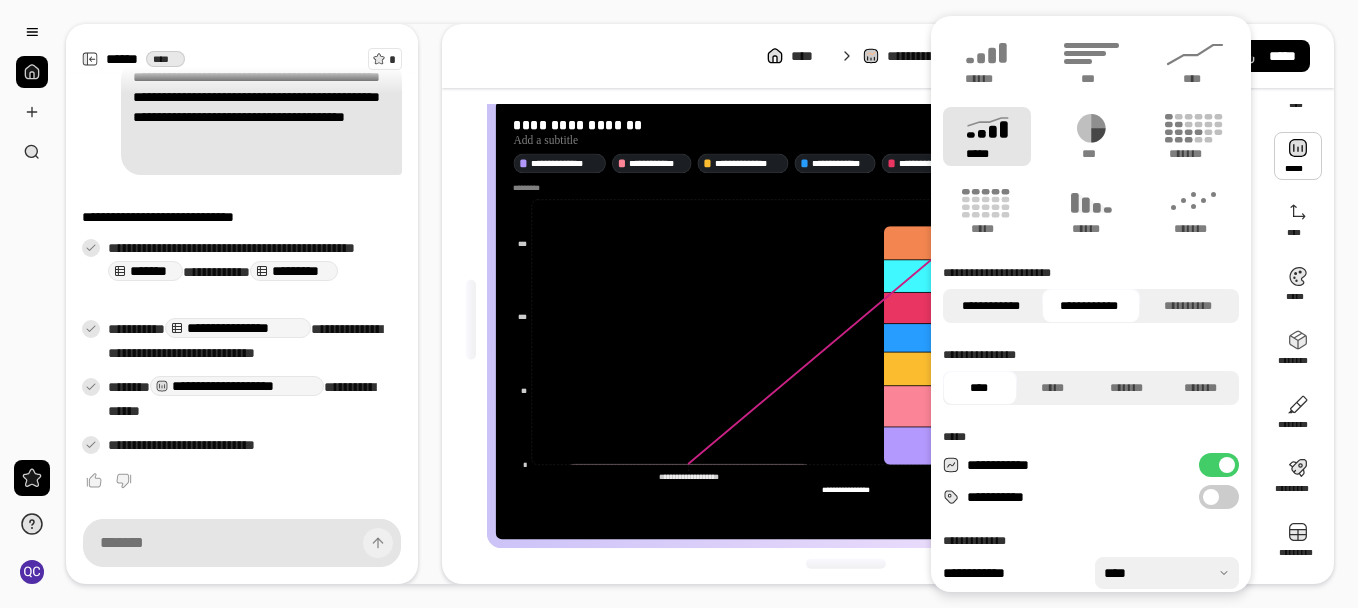 click on "**********" at bounding box center [990, 306] 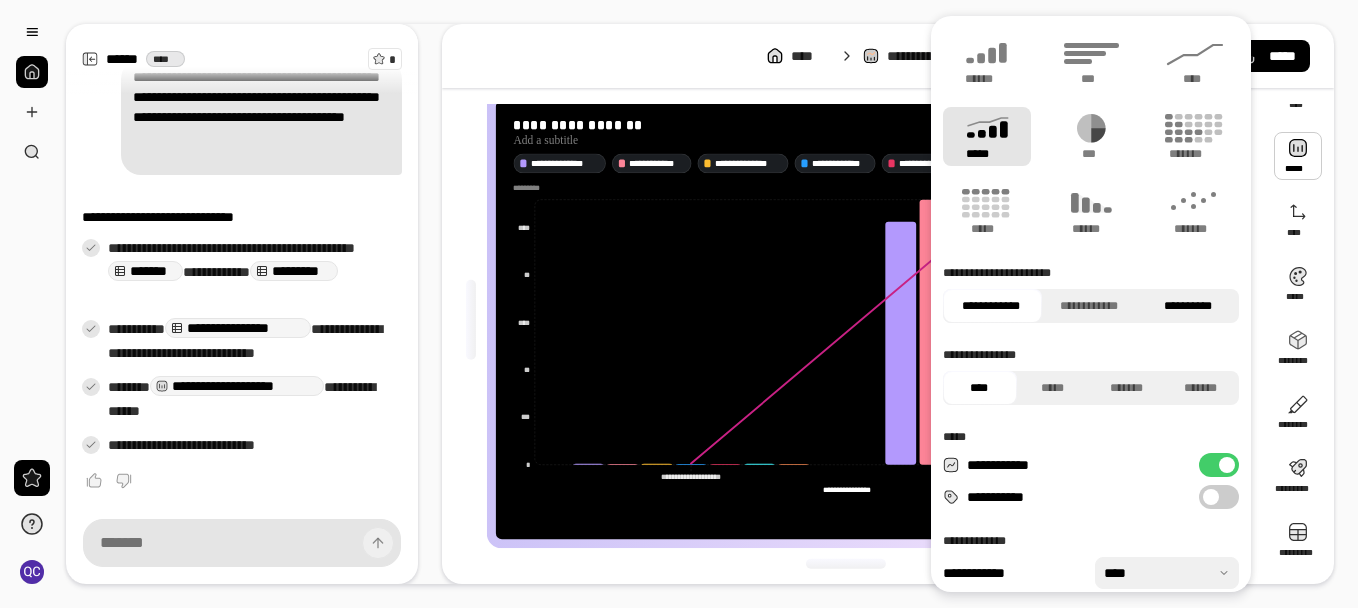 click on "**********" at bounding box center [1187, 306] 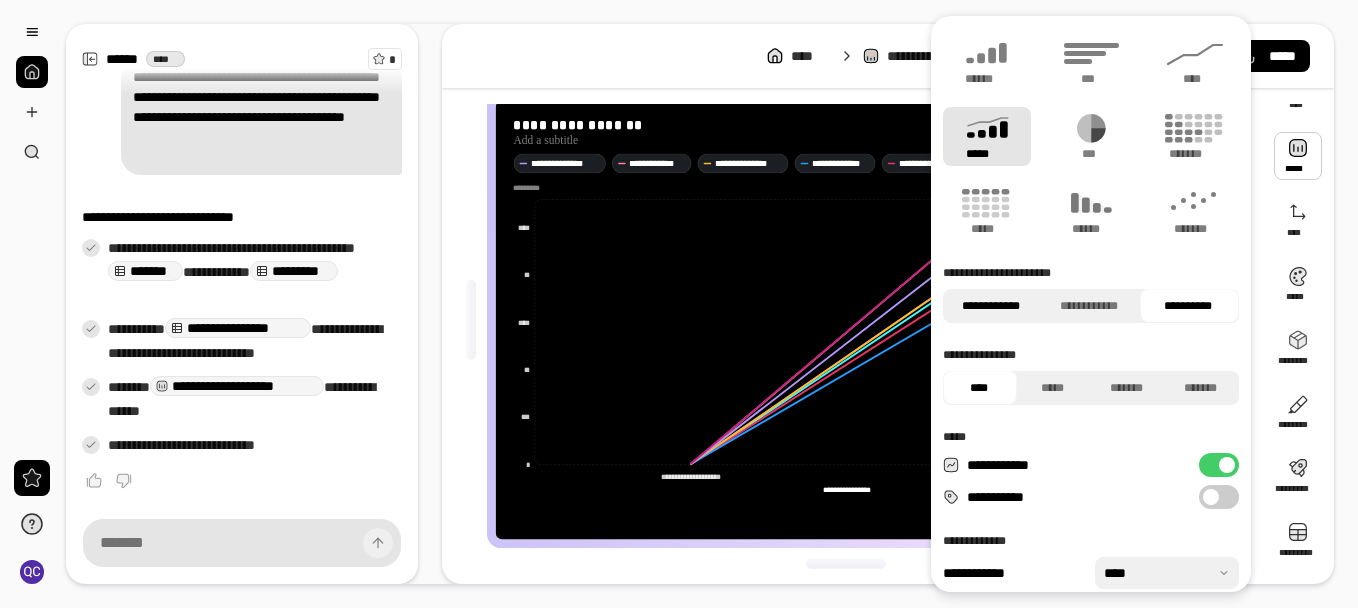 click on "**********" at bounding box center (990, 306) 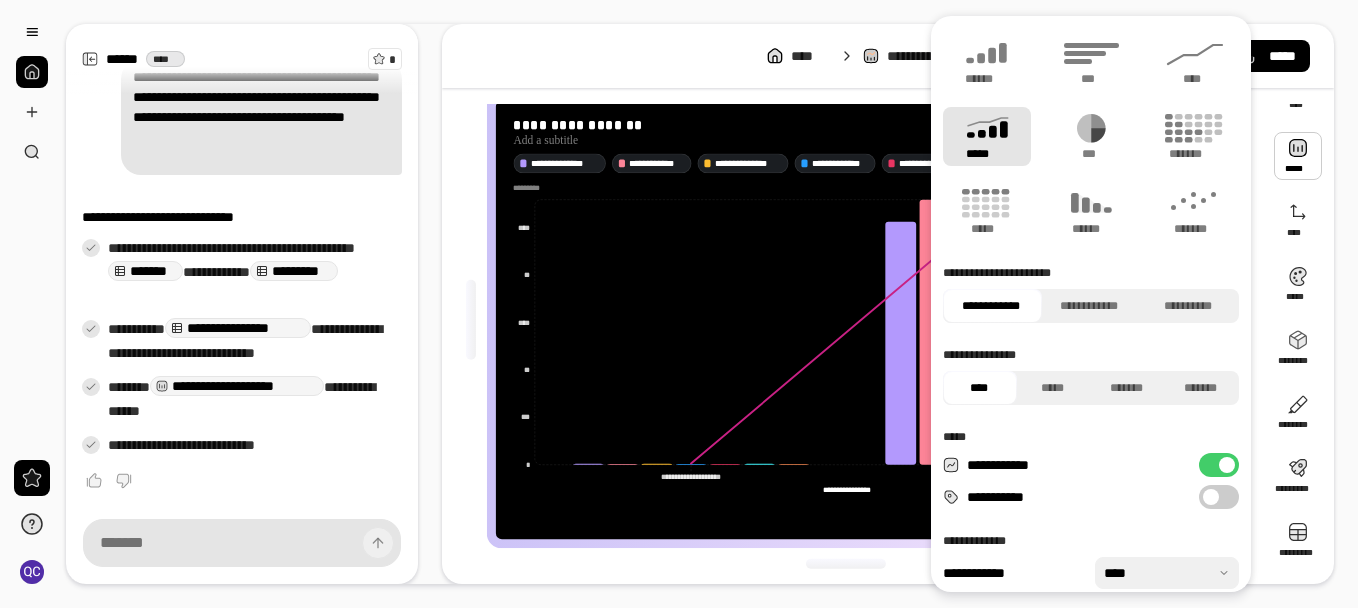 click on "**********" at bounding box center [1219, 497] 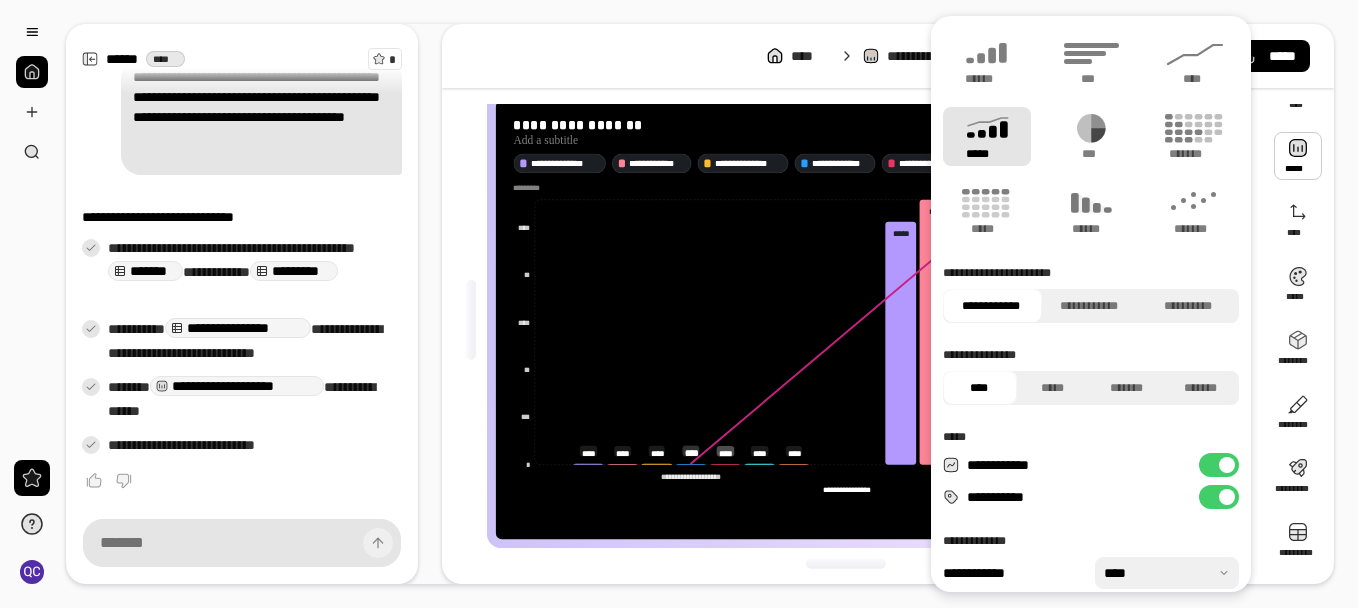 click on "**********" at bounding box center [1219, 497] 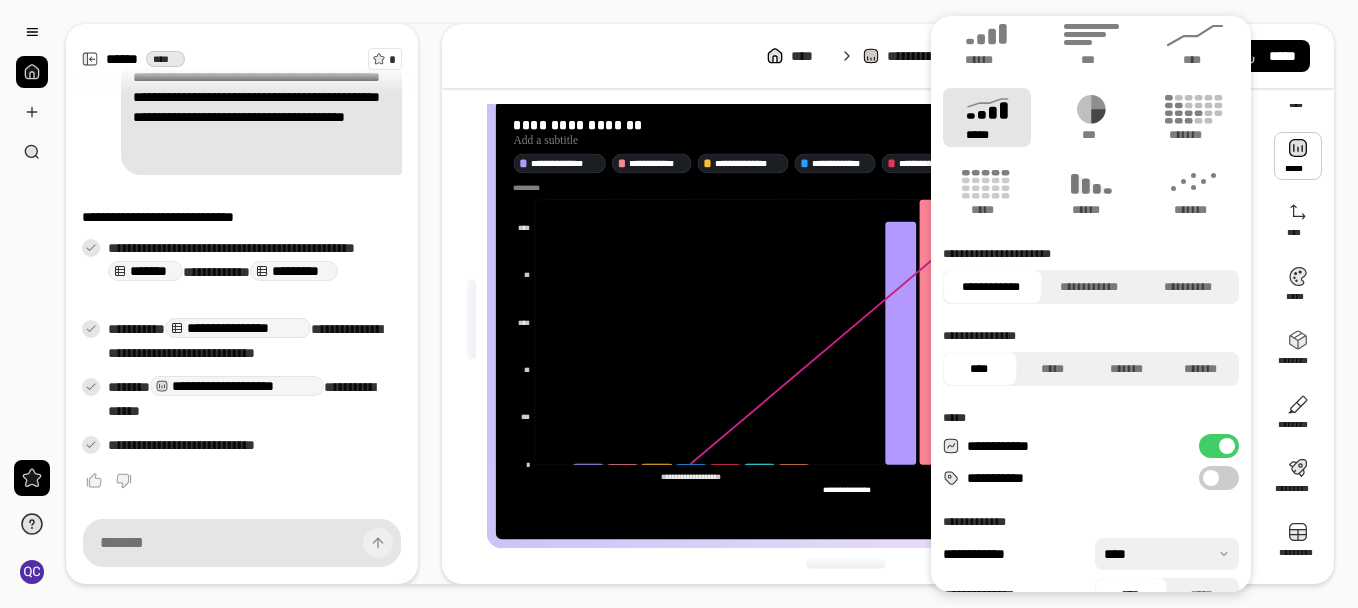 scroll, scrollTop: 0, scrollLeft: 0, axis: both 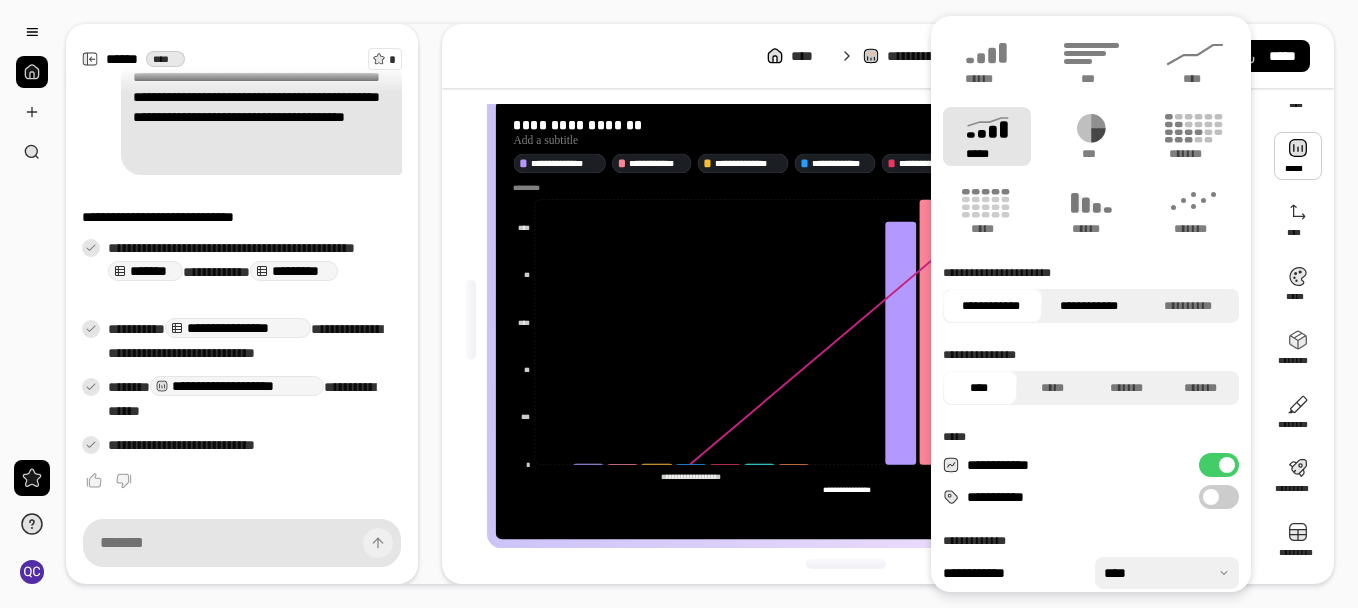 click on "**********" at bounding box center (1089, 306) 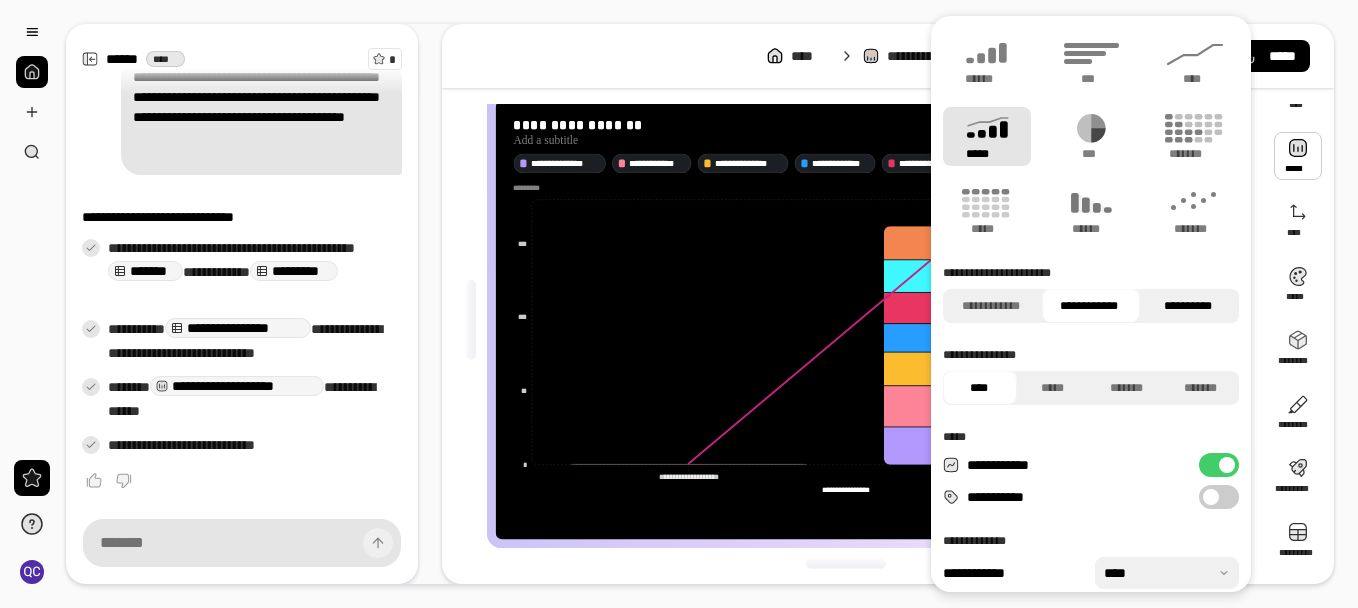 click on "**********" at bounding box center [1187, 306] 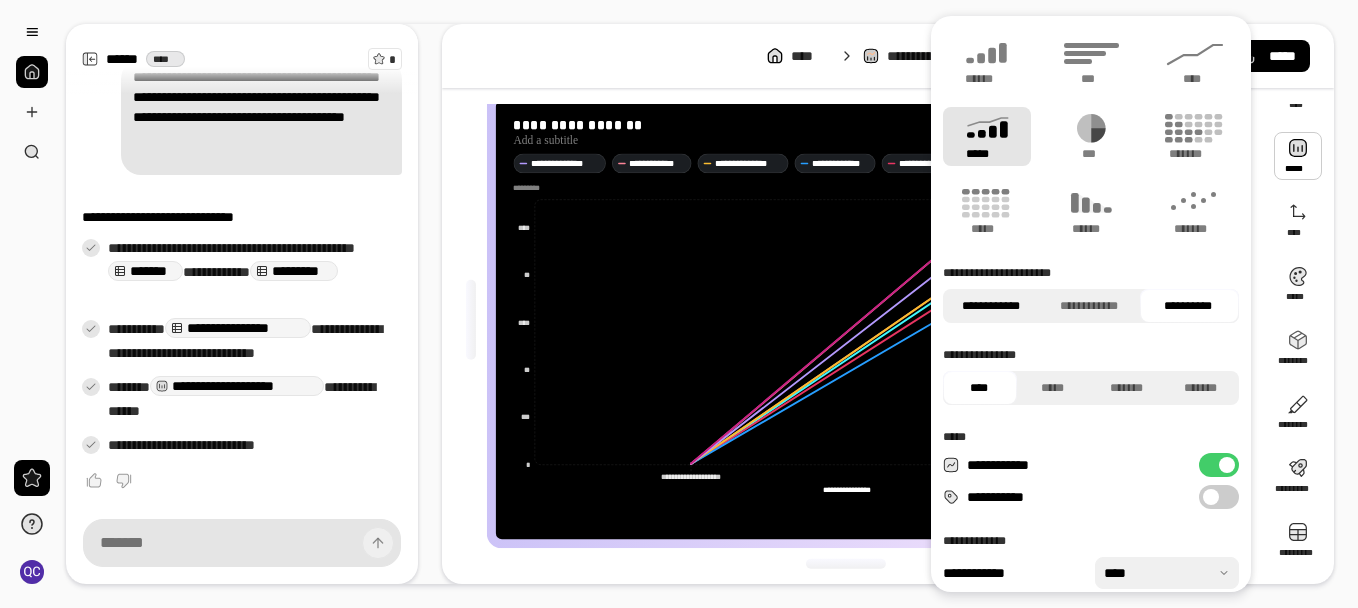 click on "**********" at bounding box center [990, 306] 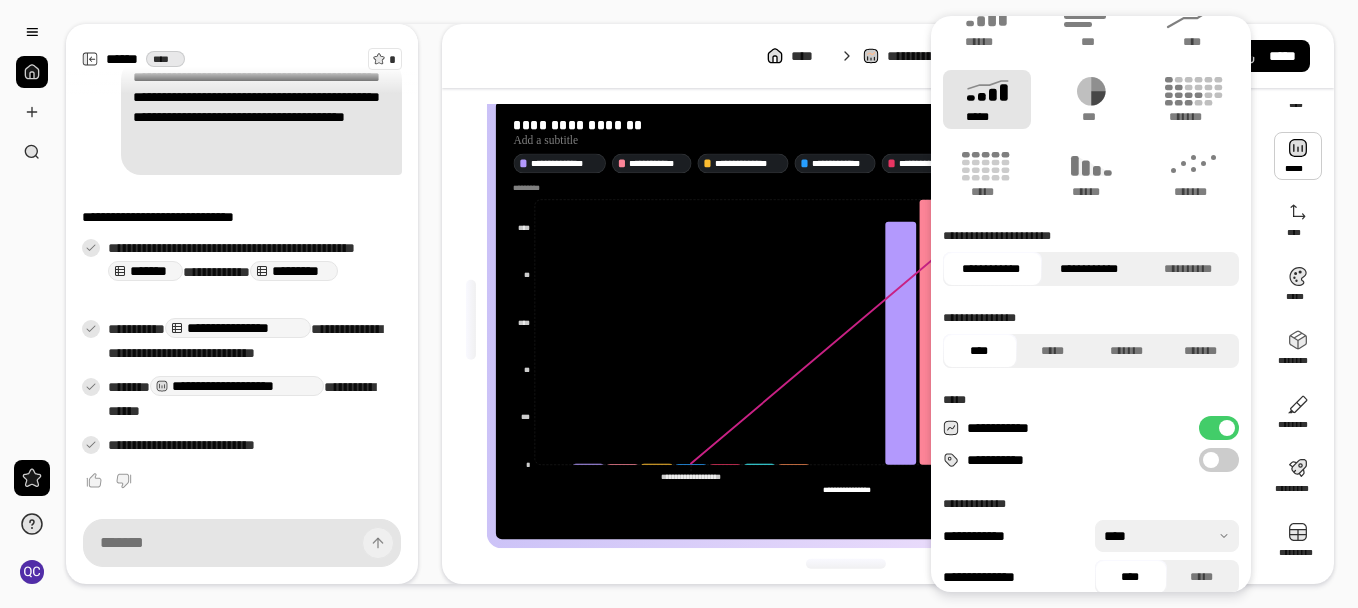 scroll, scrollTop: 55, scrollLeft: 0, axis: vertical 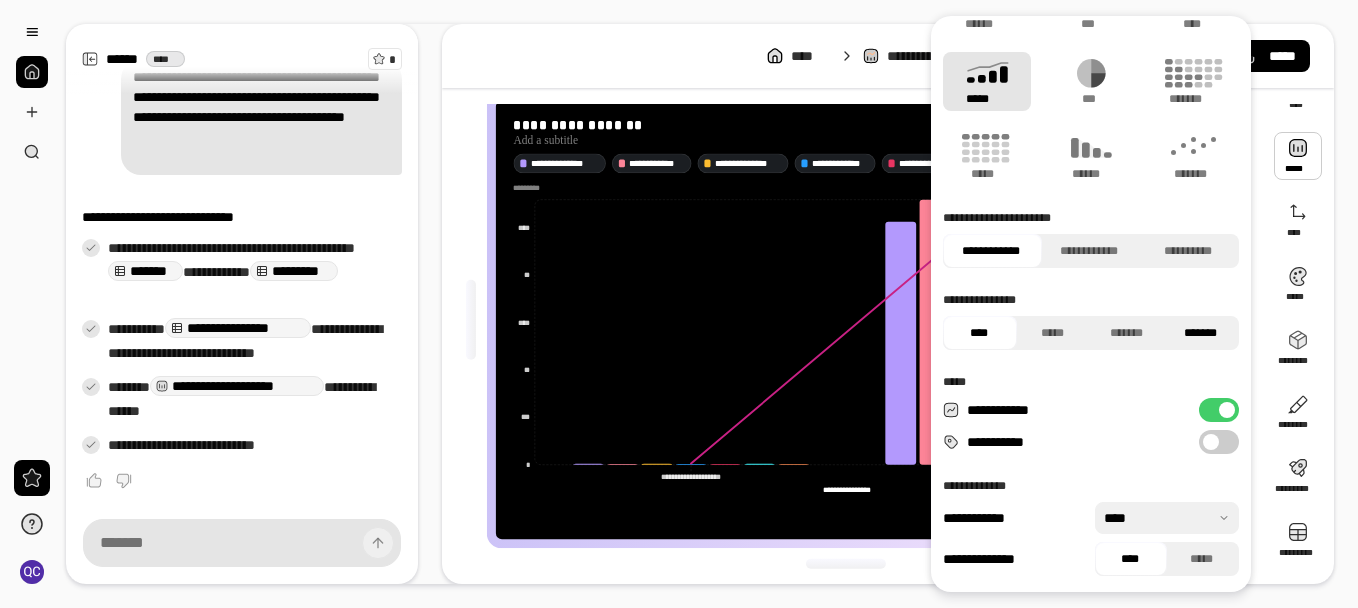 click on "*******" at bounding box center [1201, 333] 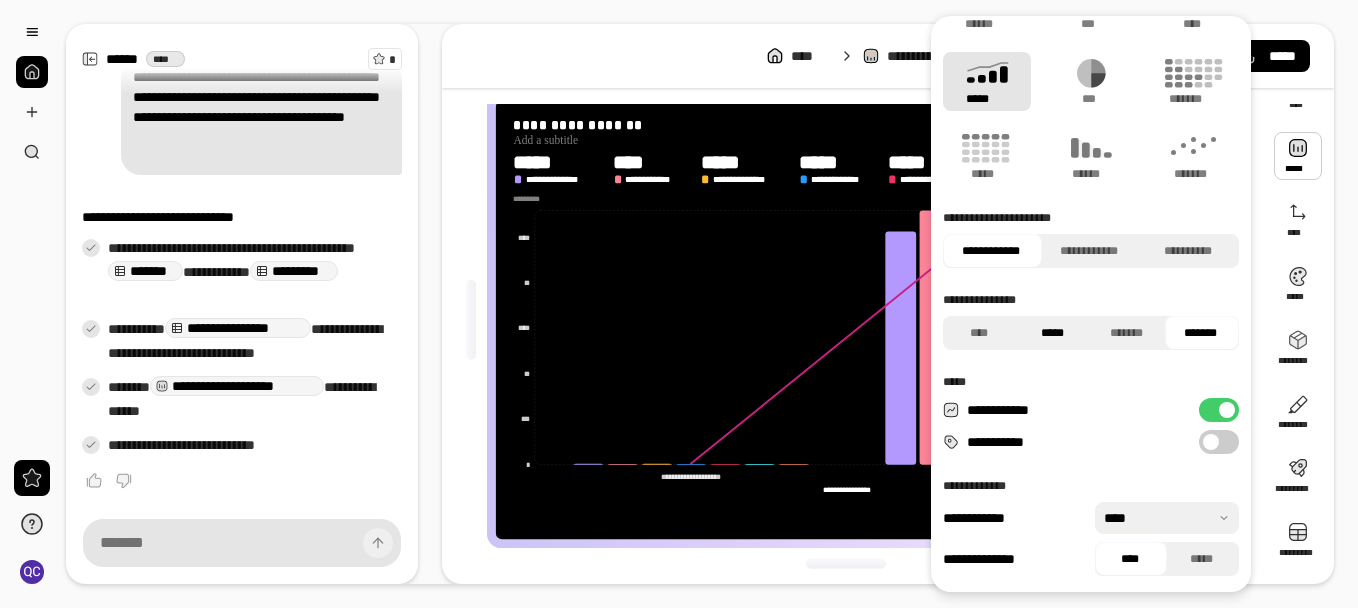 click on "*****" at bounding box center [1053, 333] 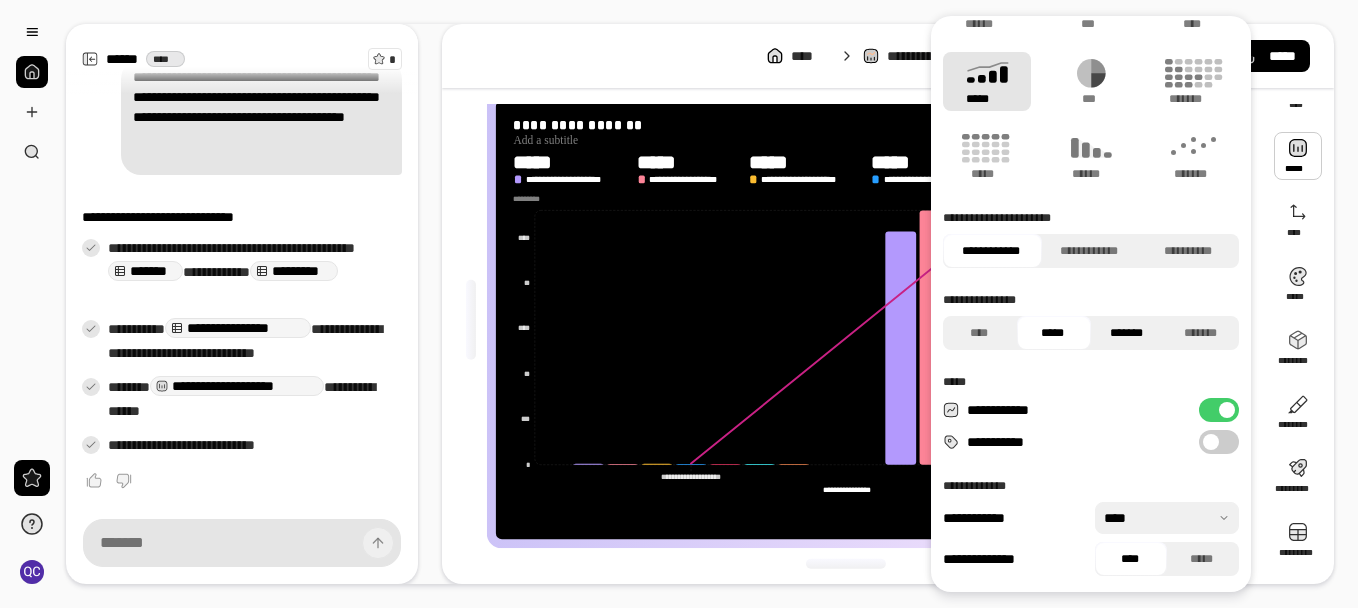 click on "*******" at bounding box center [1127, 333] 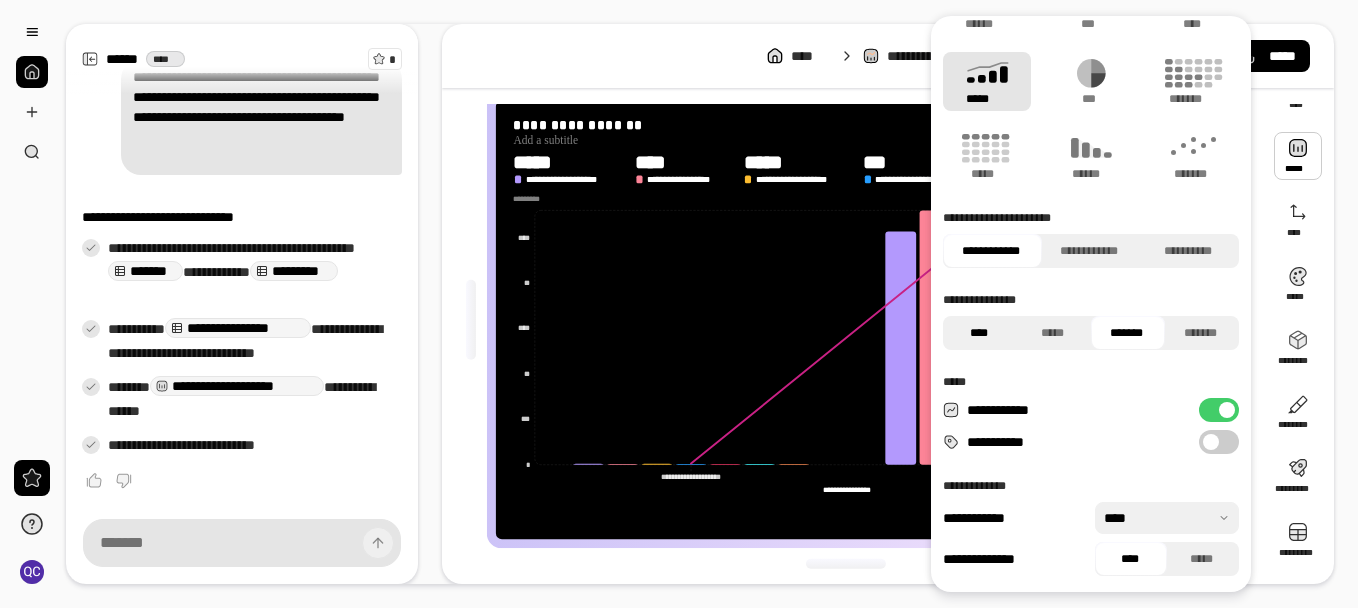 click on "****" at bounding box center (979, 333) 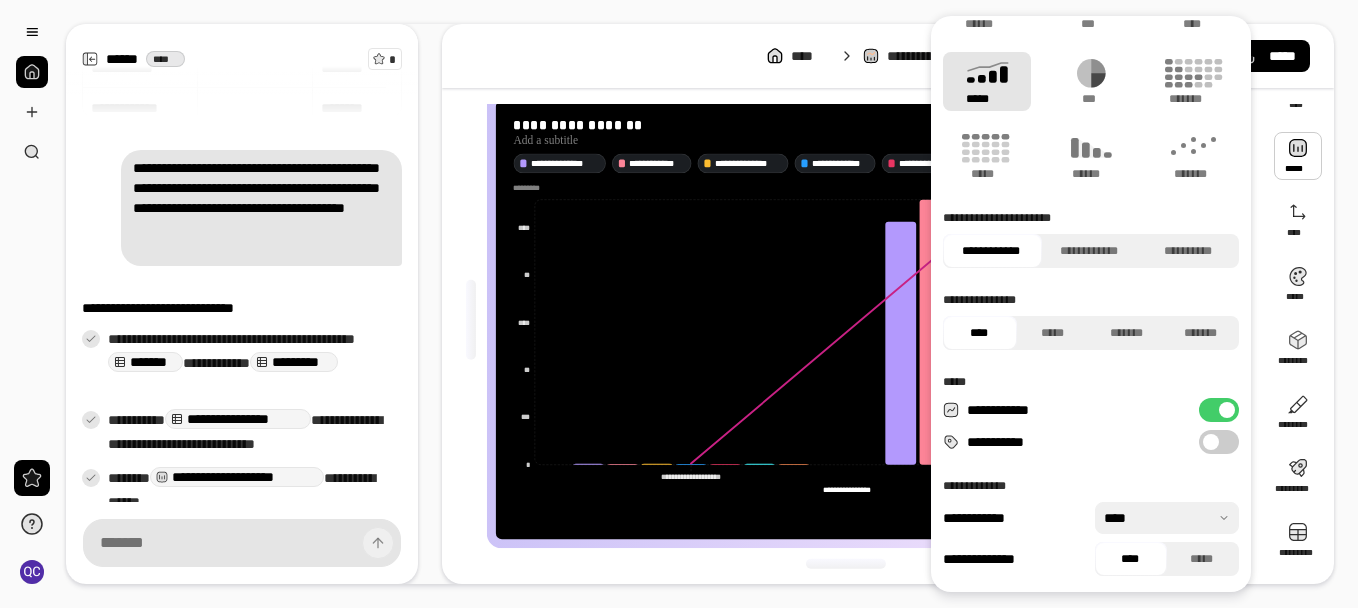 scroll, scrollTop: 0, scrollLeft: 0, axis: both 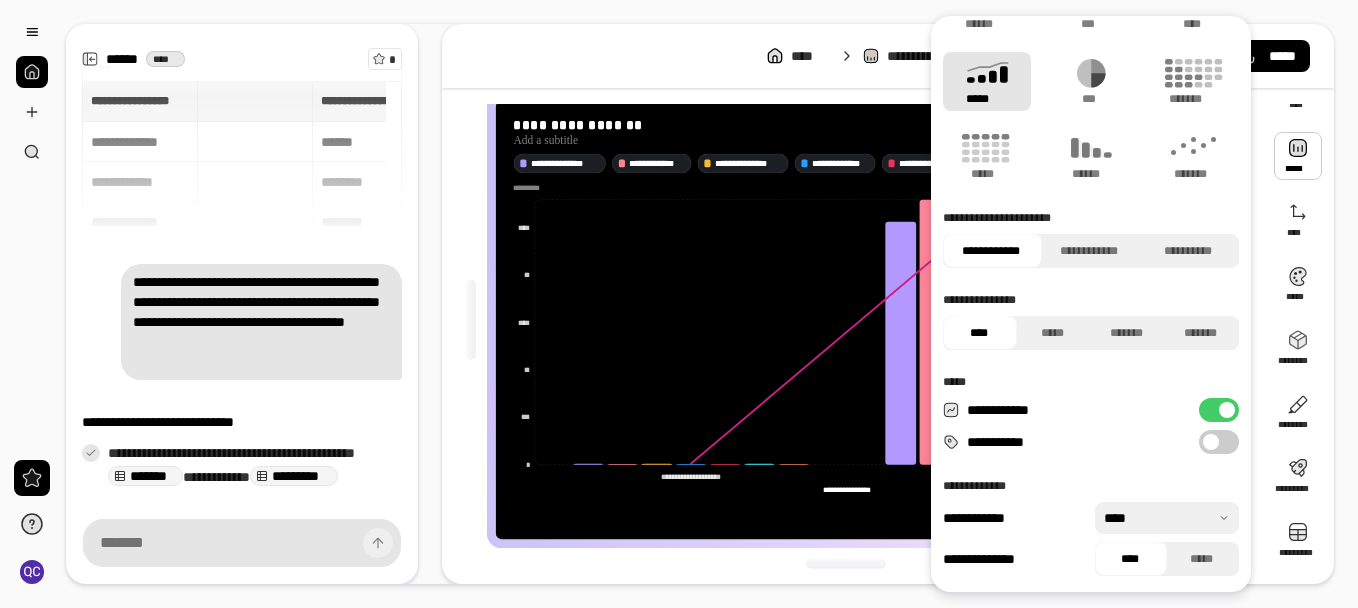 click on "**********" at bounding box center [261, 322] 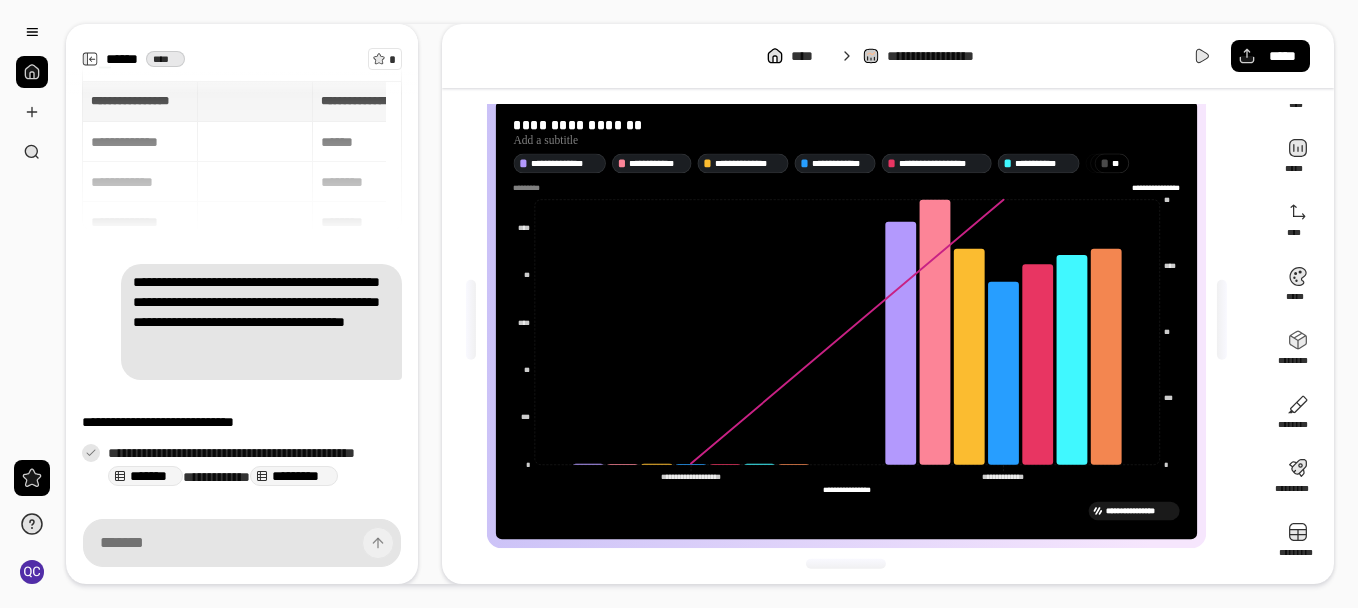 click on "**********" at bounding box center (261, 322) 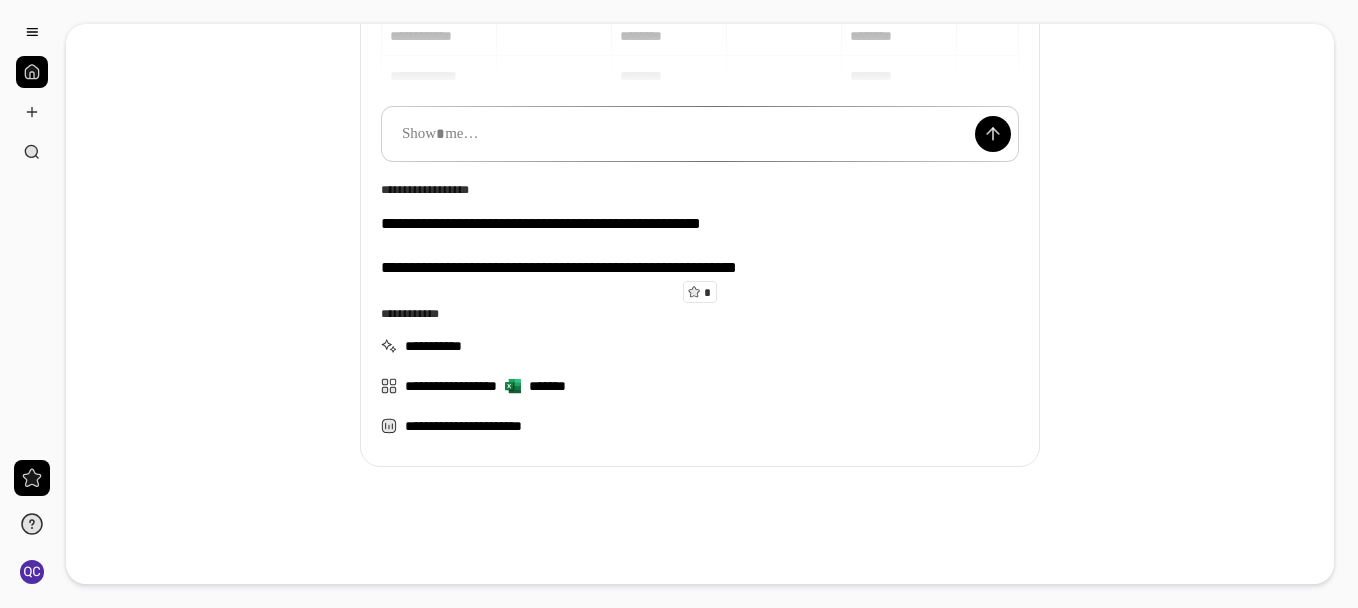 scroll, scrollTop: 268, scrollLeft: 0, axis: vertical 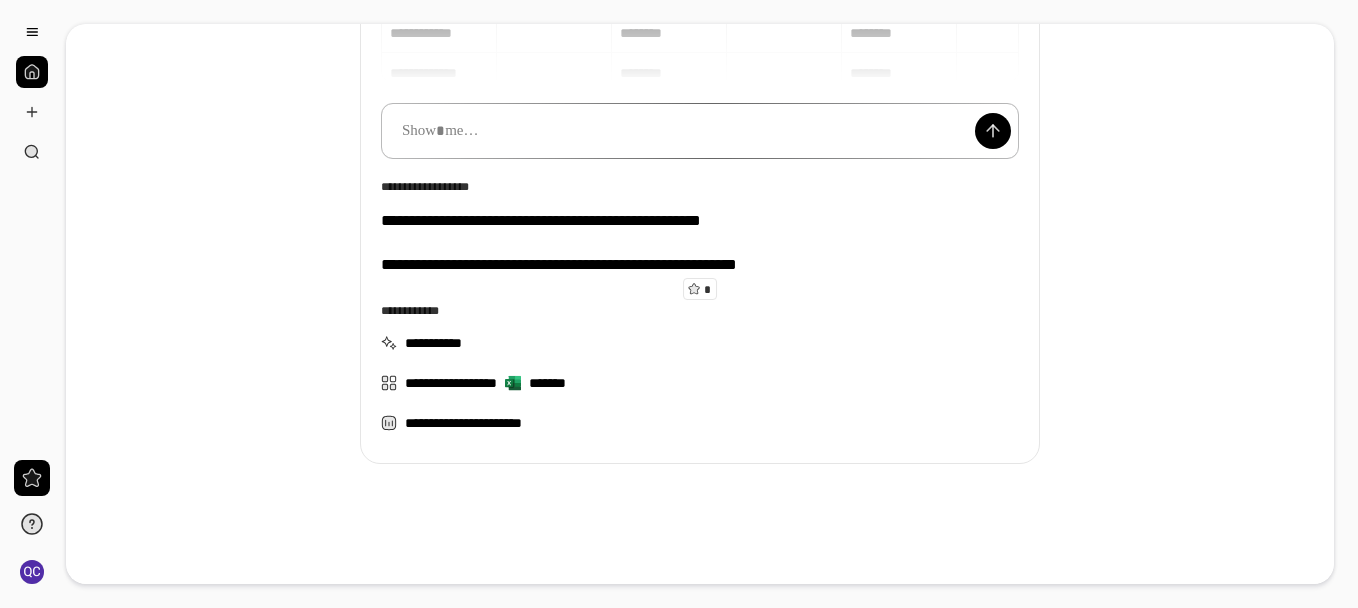 type 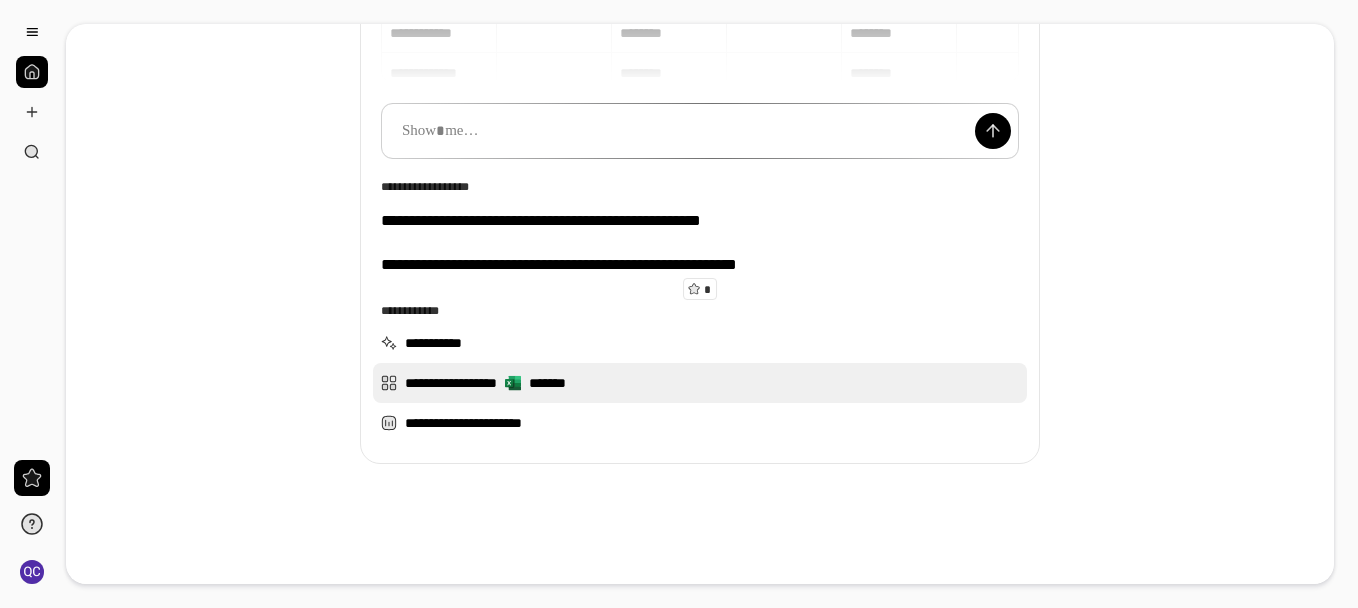click on "**********" at bounding box center [700, 383] 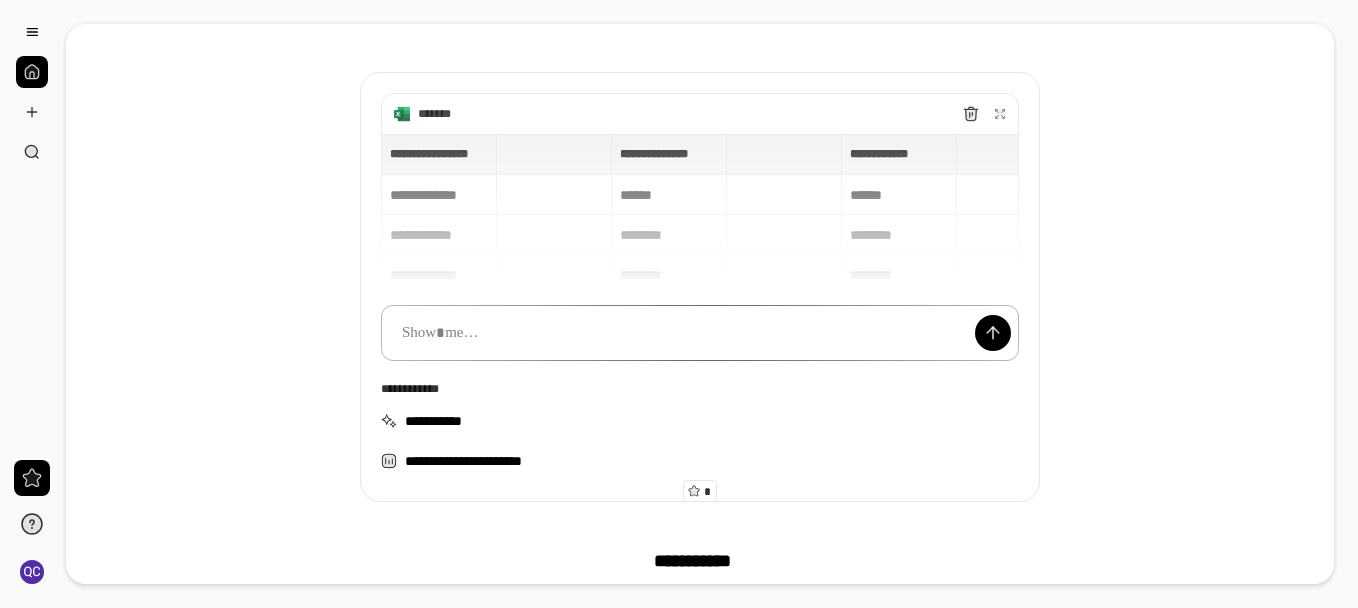 scroll, scrollTop: 0, scrollLeft: 0, axis: both 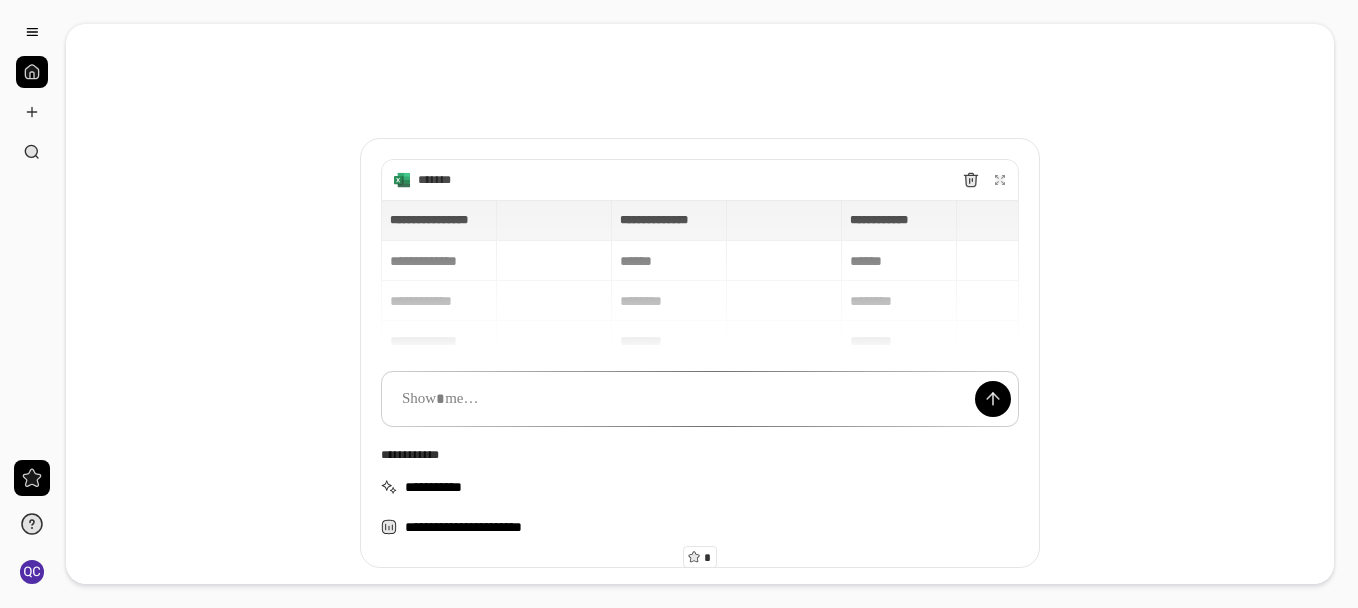 click on "**********" at bounding box center (700, 275) 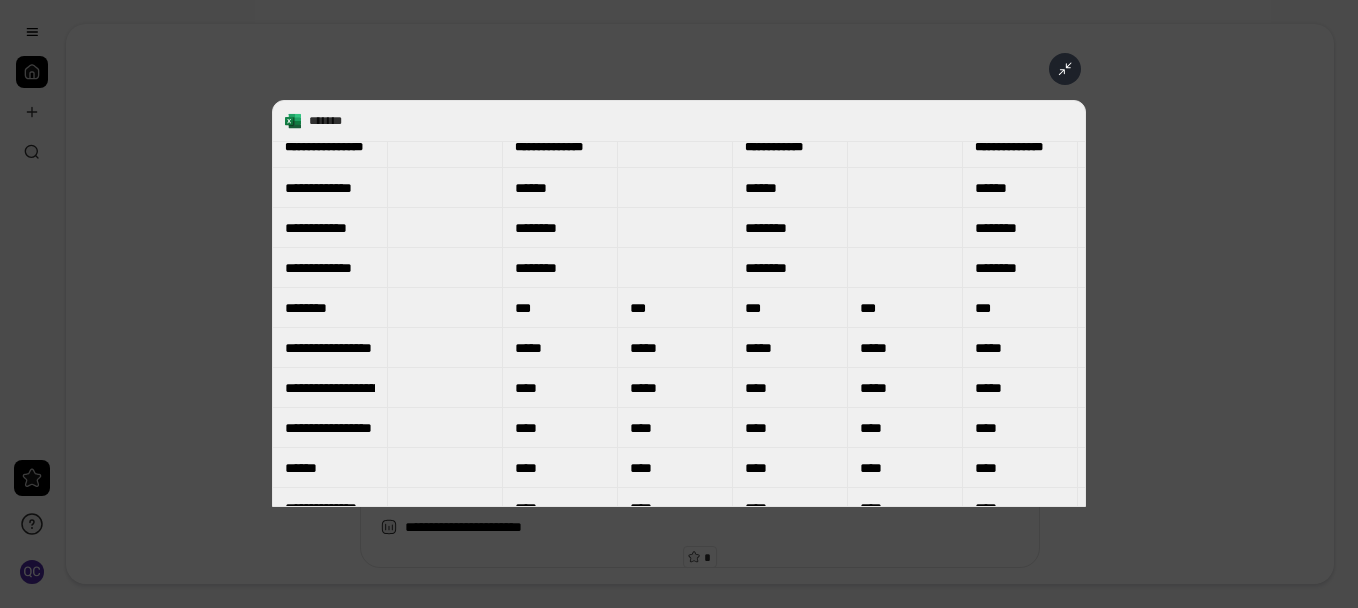 scroll, scrollTop: 0, scrollLeft: 0, axis: both 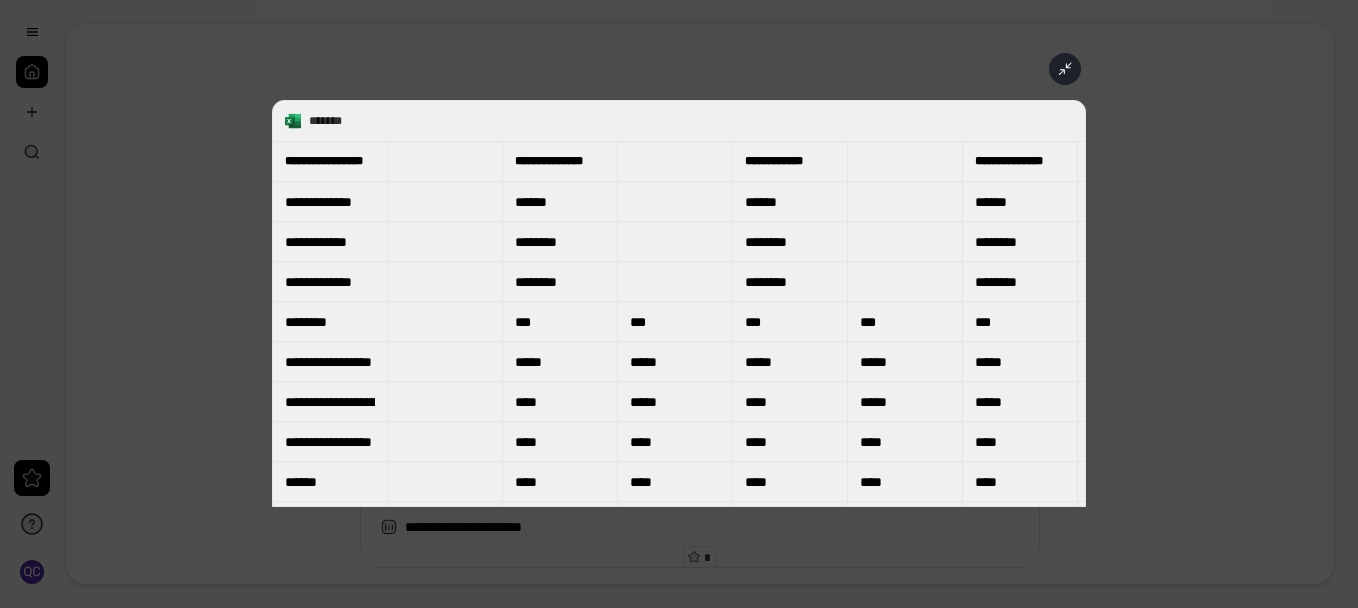 click 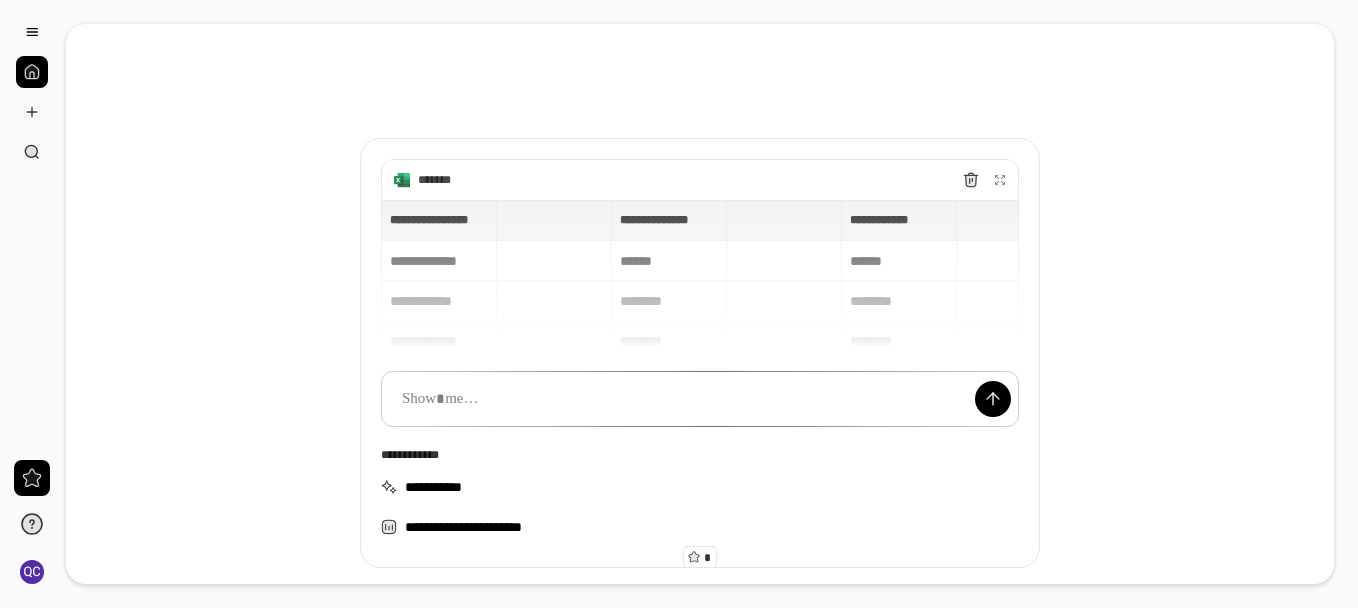 click on "*******" at bounding box center (441, 180) 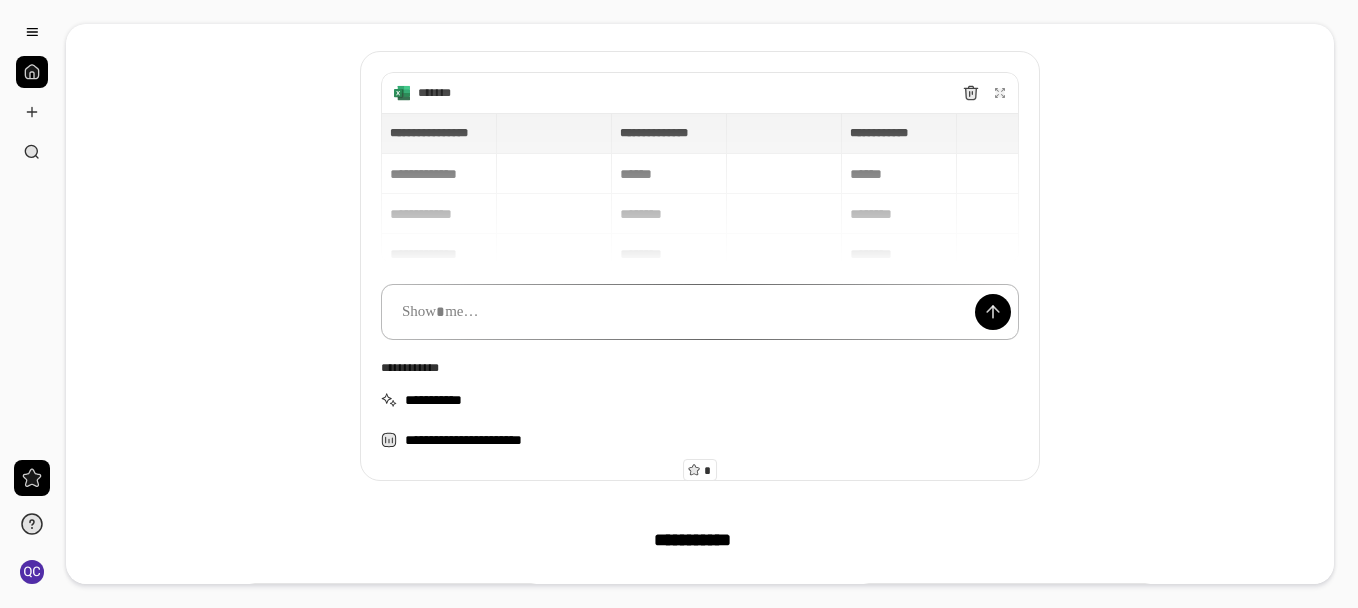 scroll, scrollTop: 0, scrollLeft: 0, axis: both 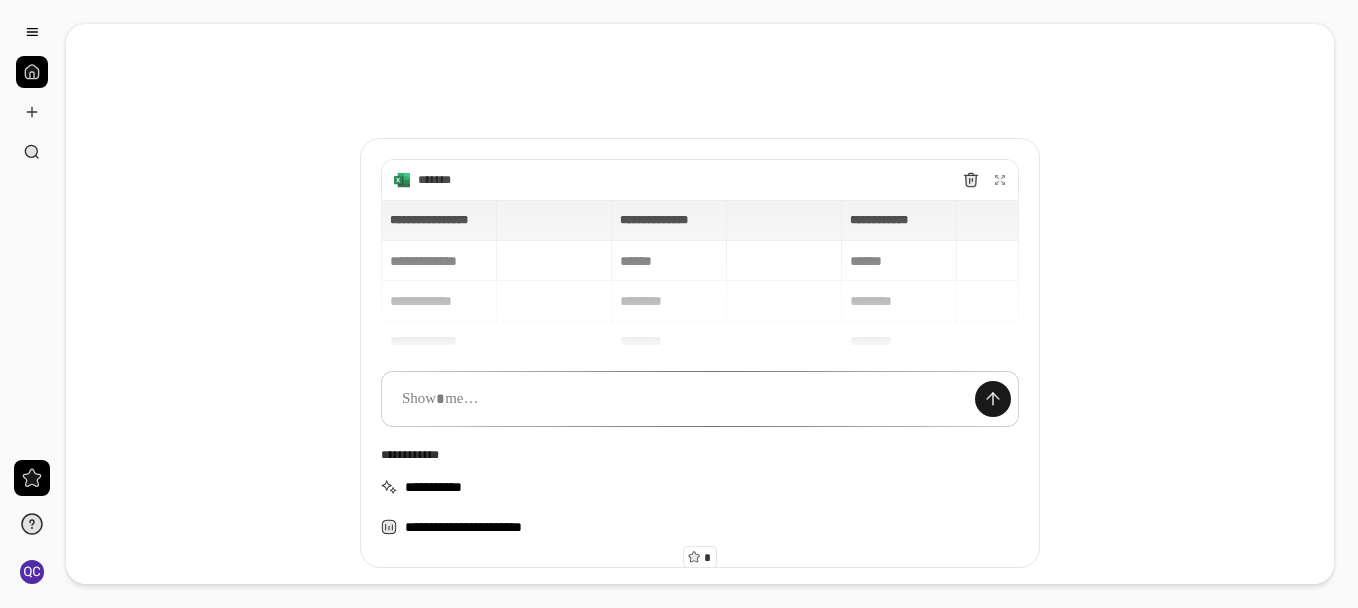 click at bounding box center [993, 399] 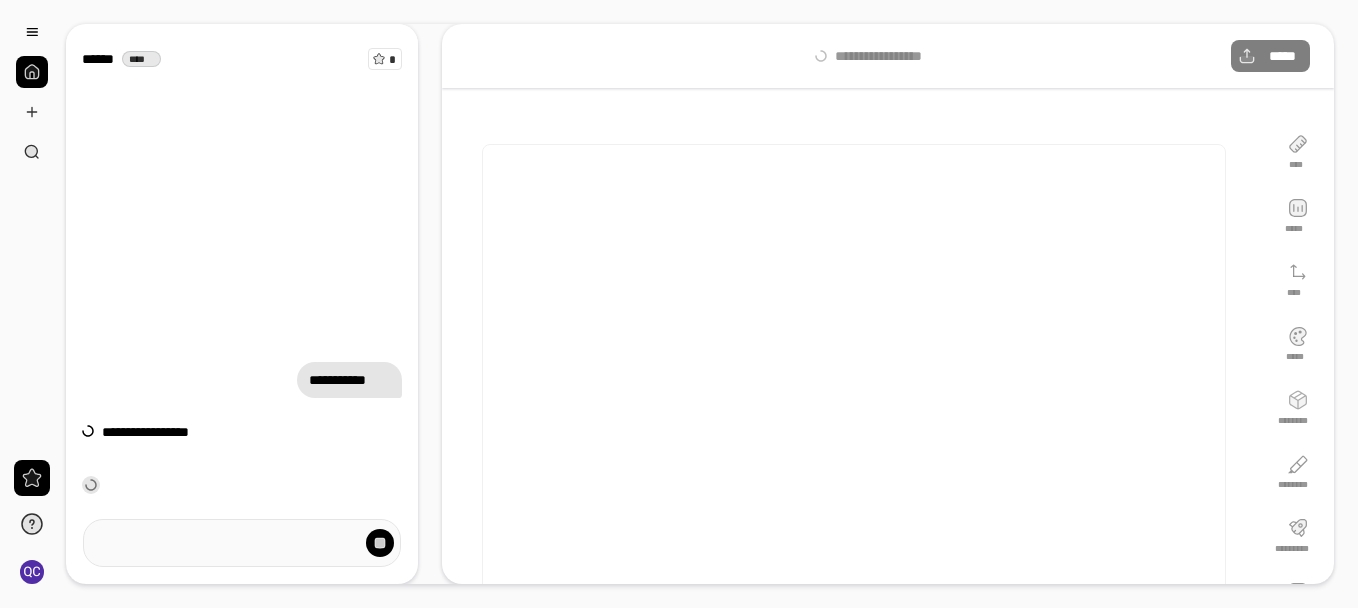 click on "**********" at bounding box center (349, 380) 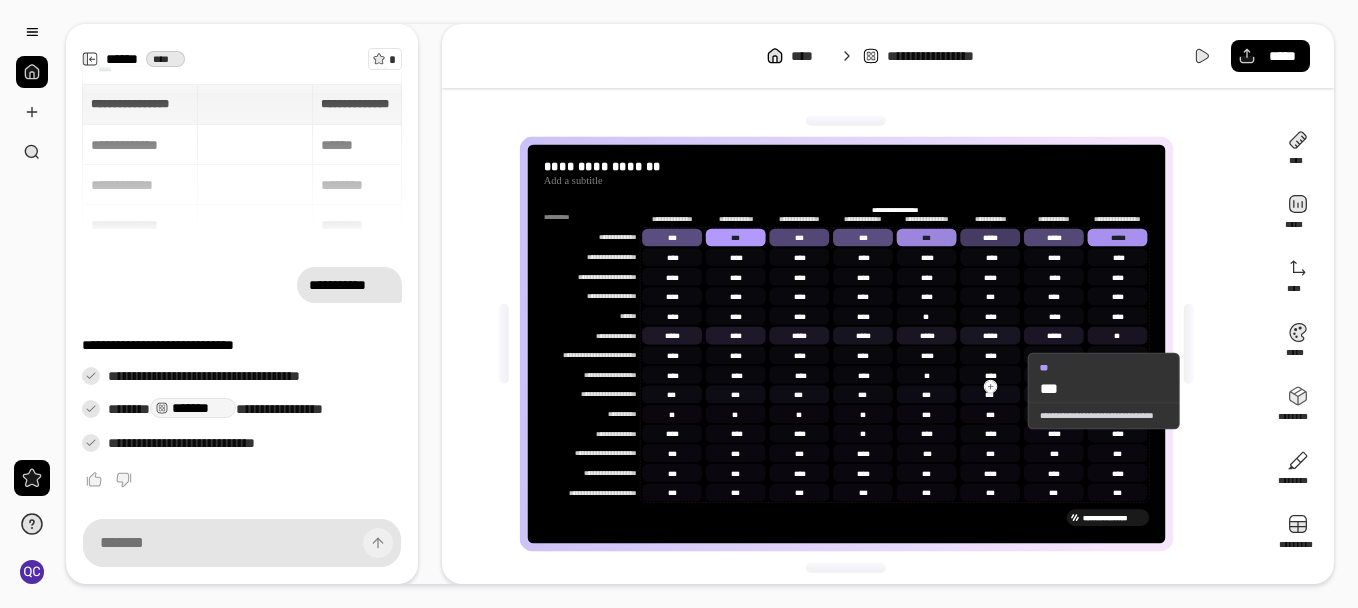 scroll, scrollTop: 3, scrollLeft: 0, axis: vertical 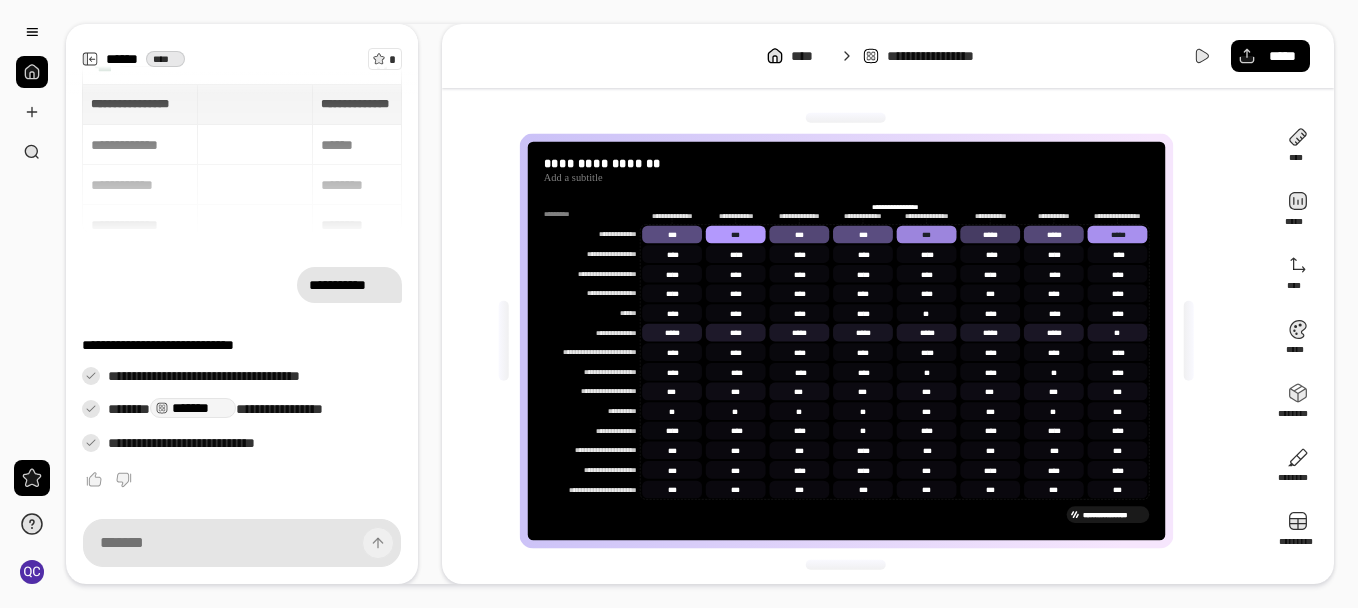 click on "**********" at bounding box center (1113, 515) 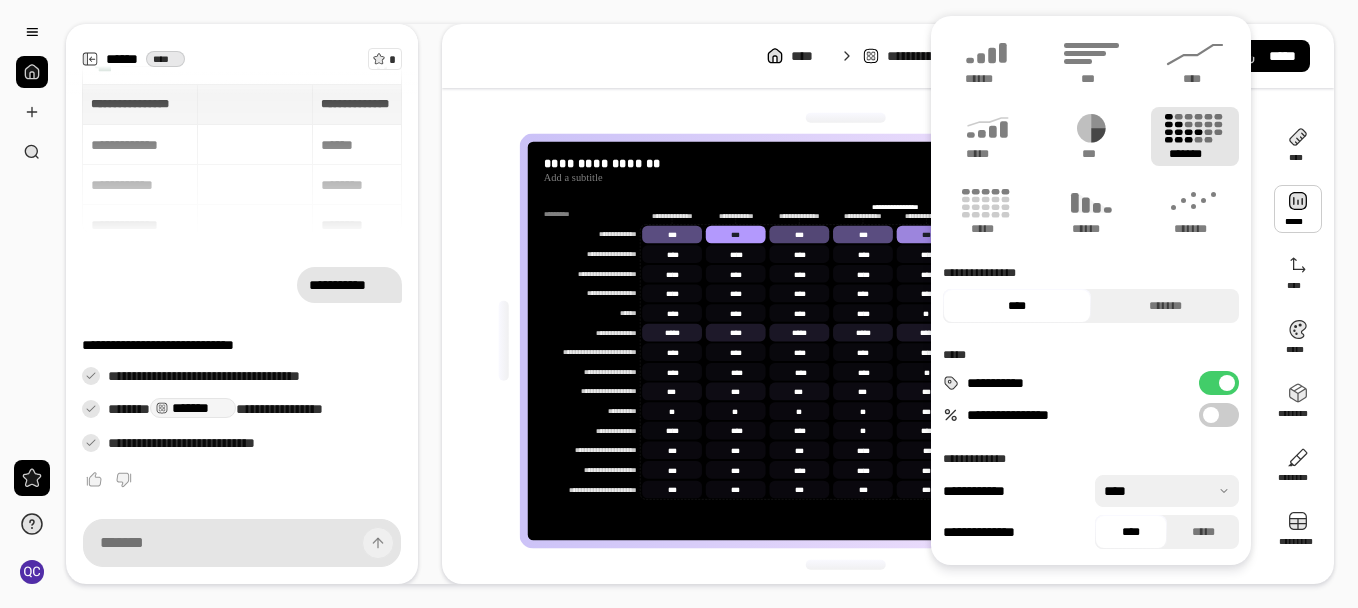 click at bounding box center [1298, 209] 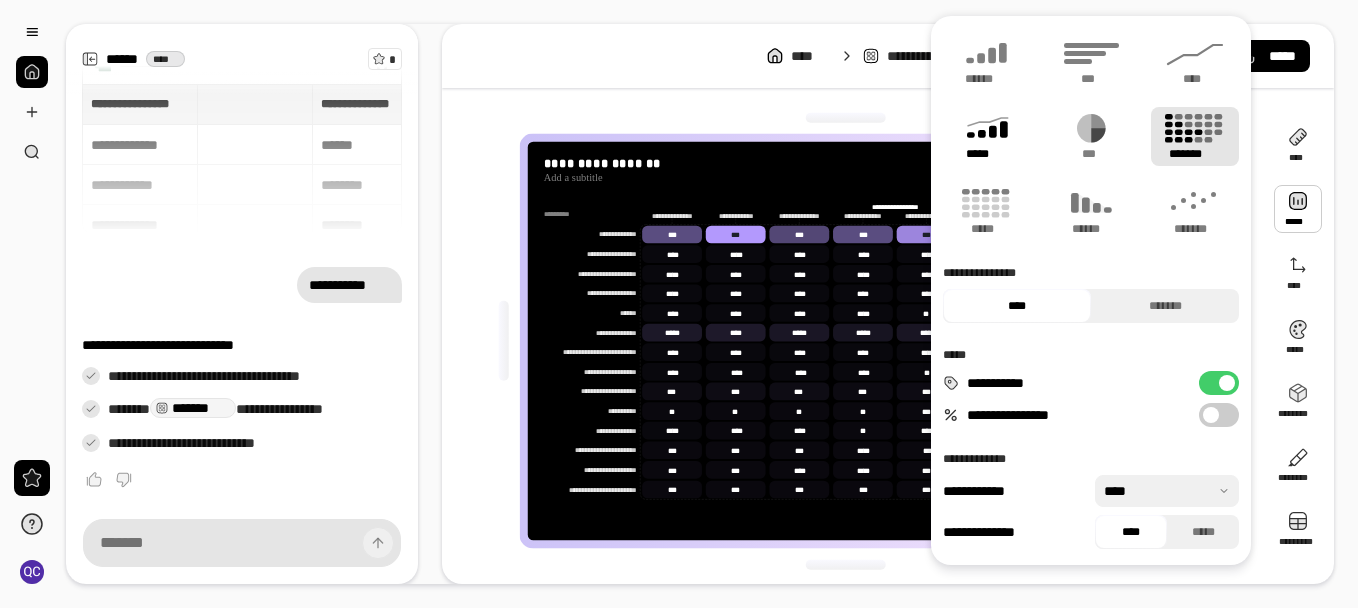 click 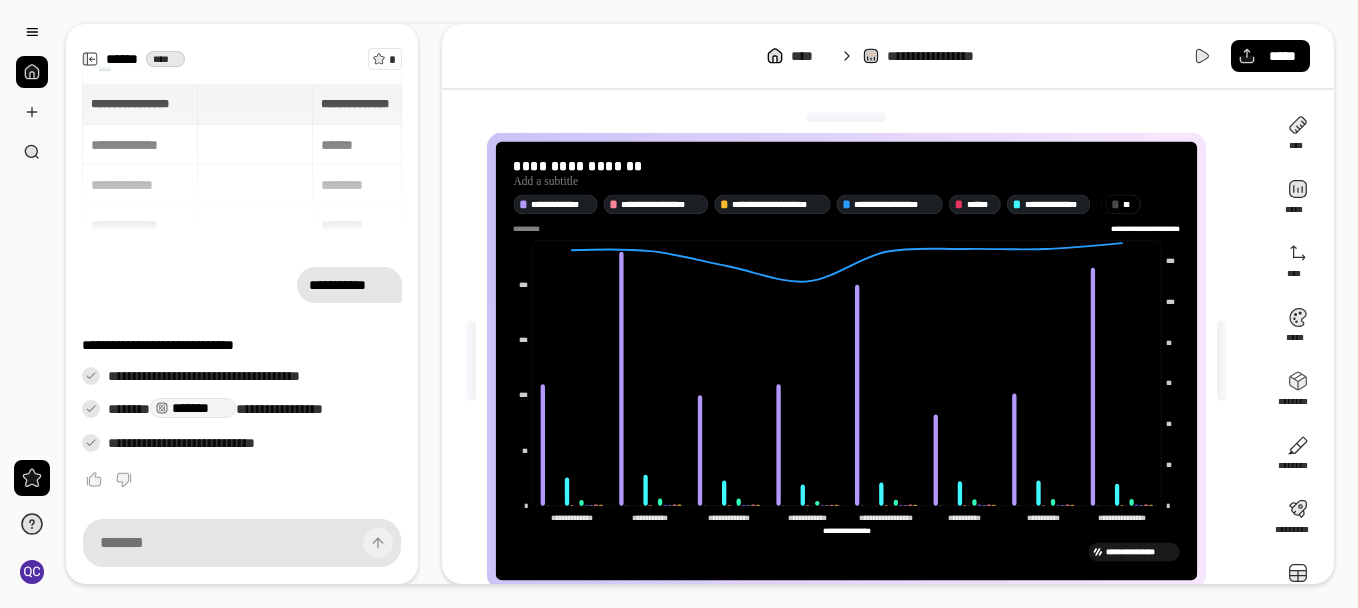 click on "**********" at bounding box center [888, 56] 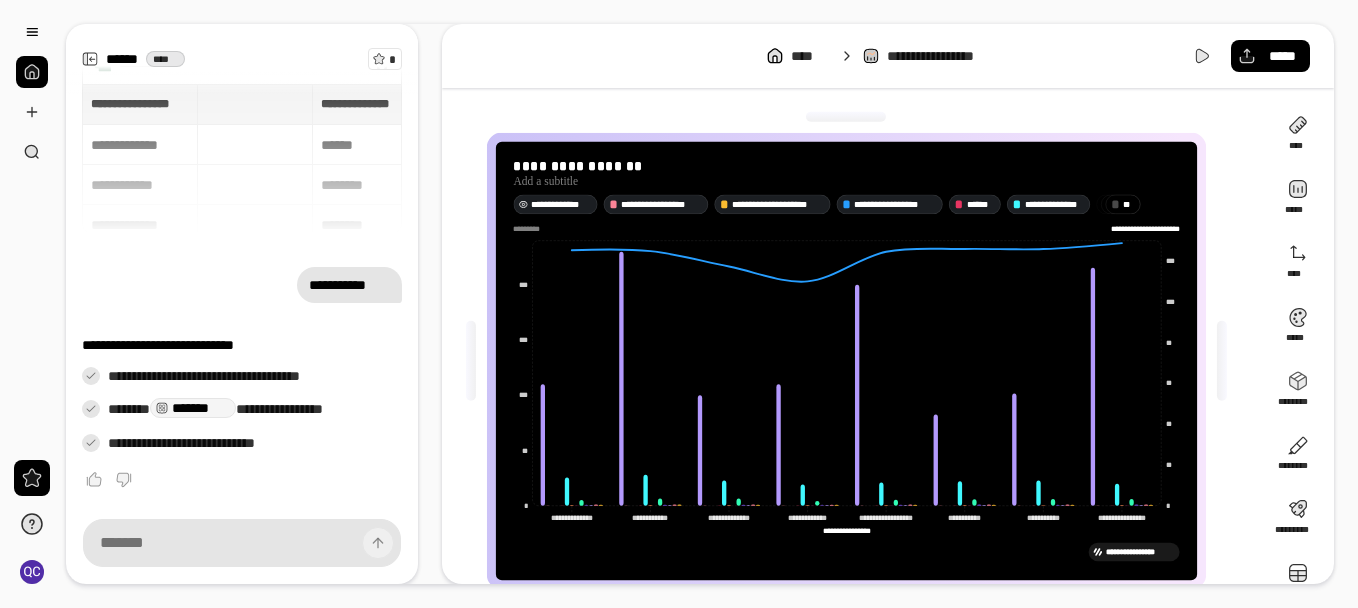 click on "**********" at bounding box center [561, 204] 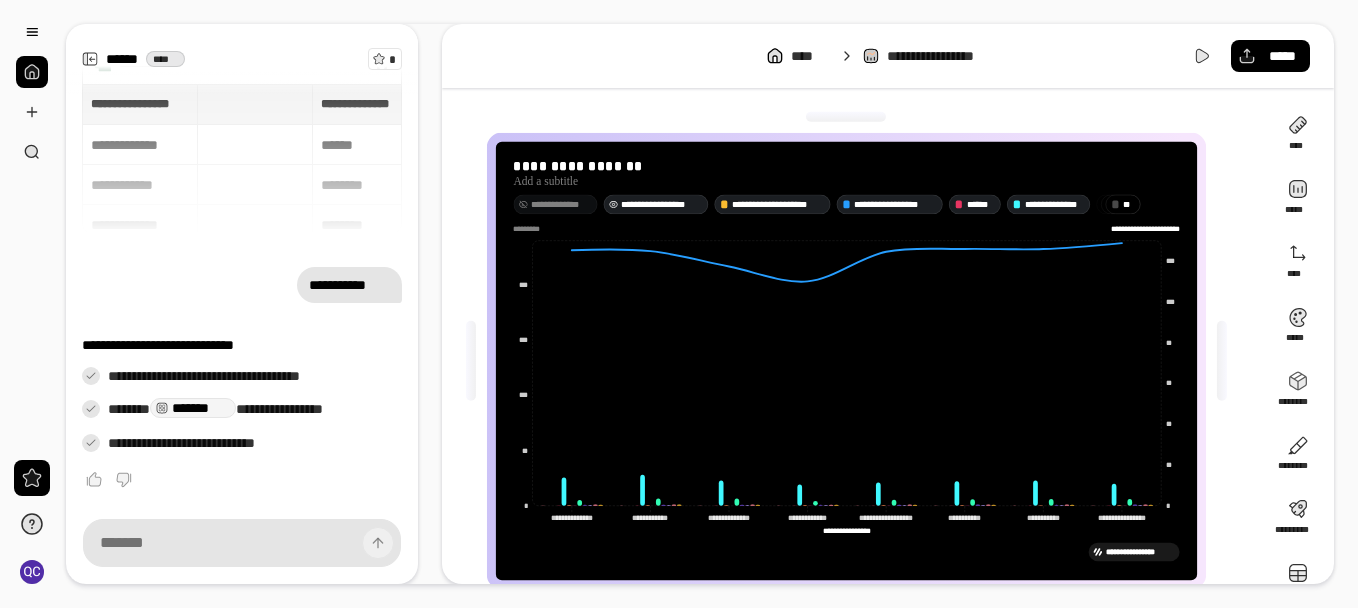 click 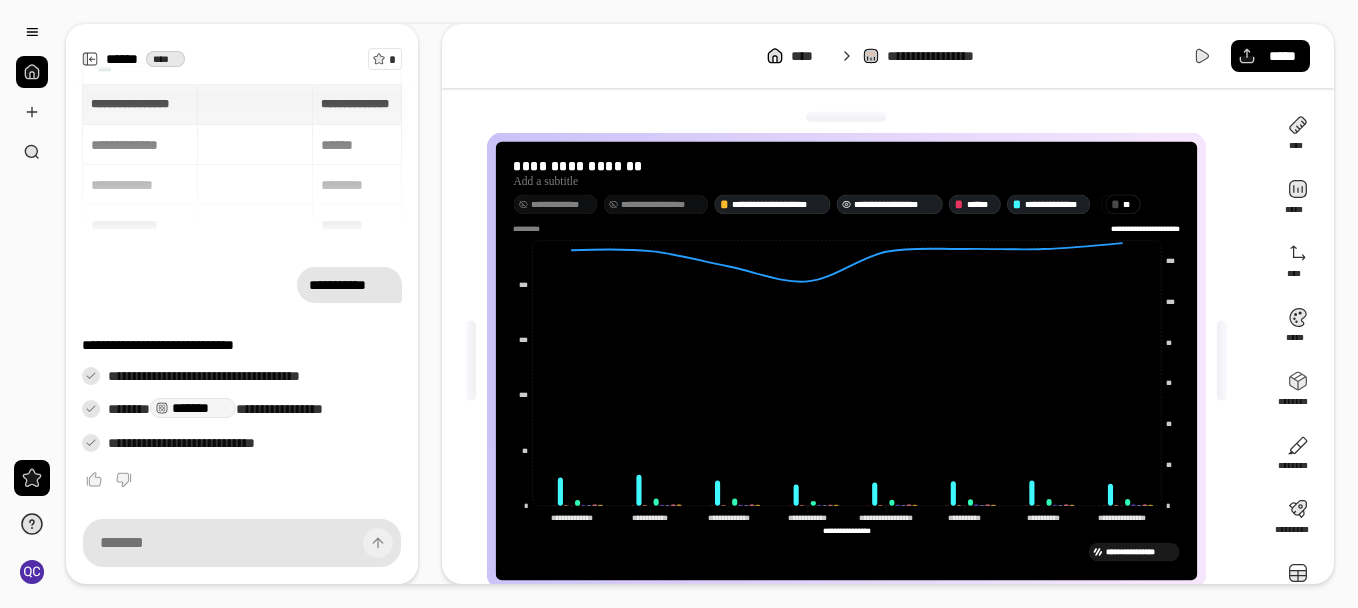 click 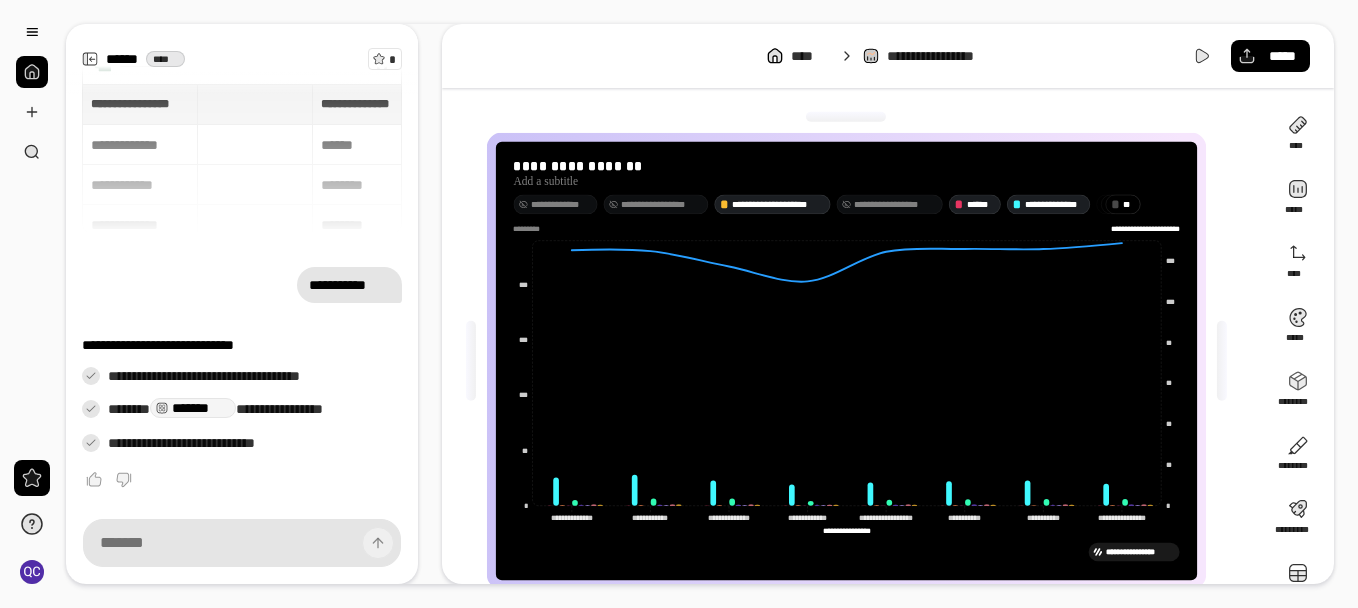 click on "* *" at bounding box center [1129, 204] 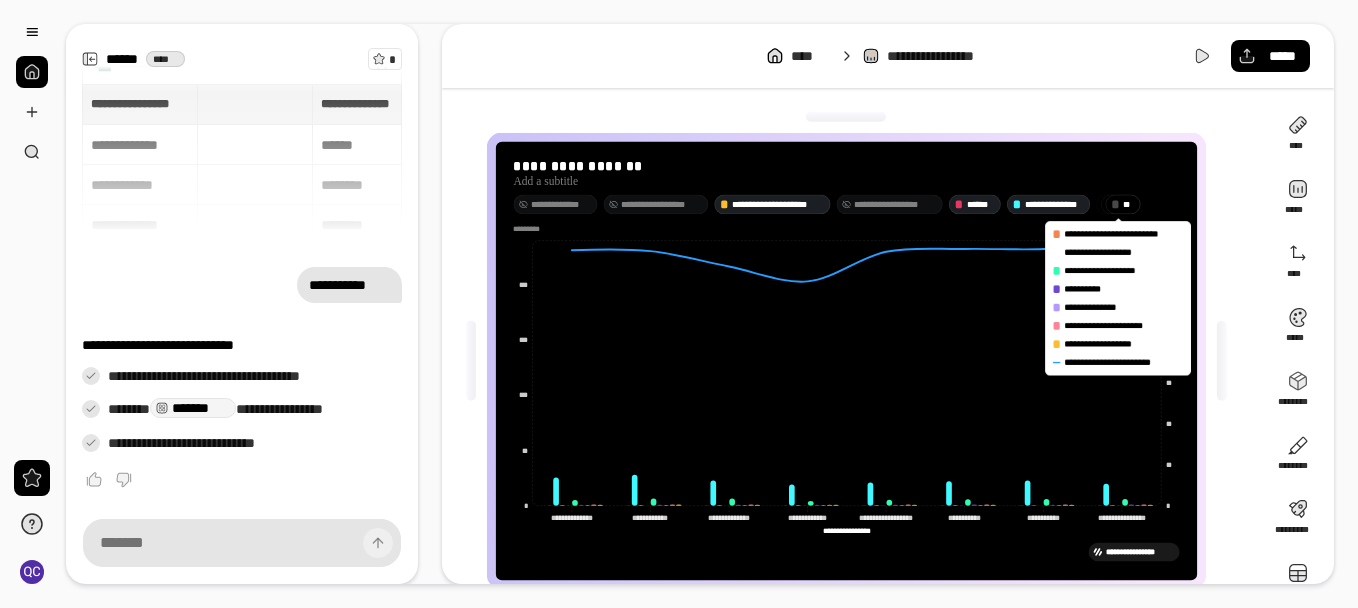 click on "**********" at bounding box center (1102, 252) 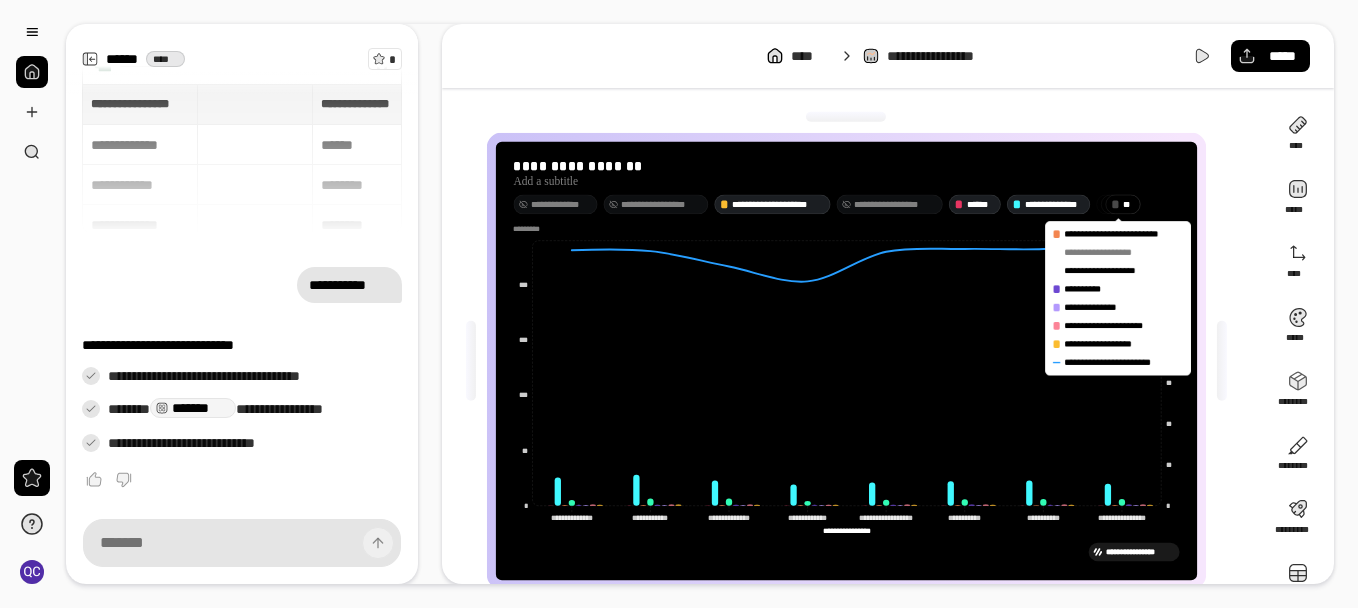 click on "**********" at bounding box center [1109, 270] 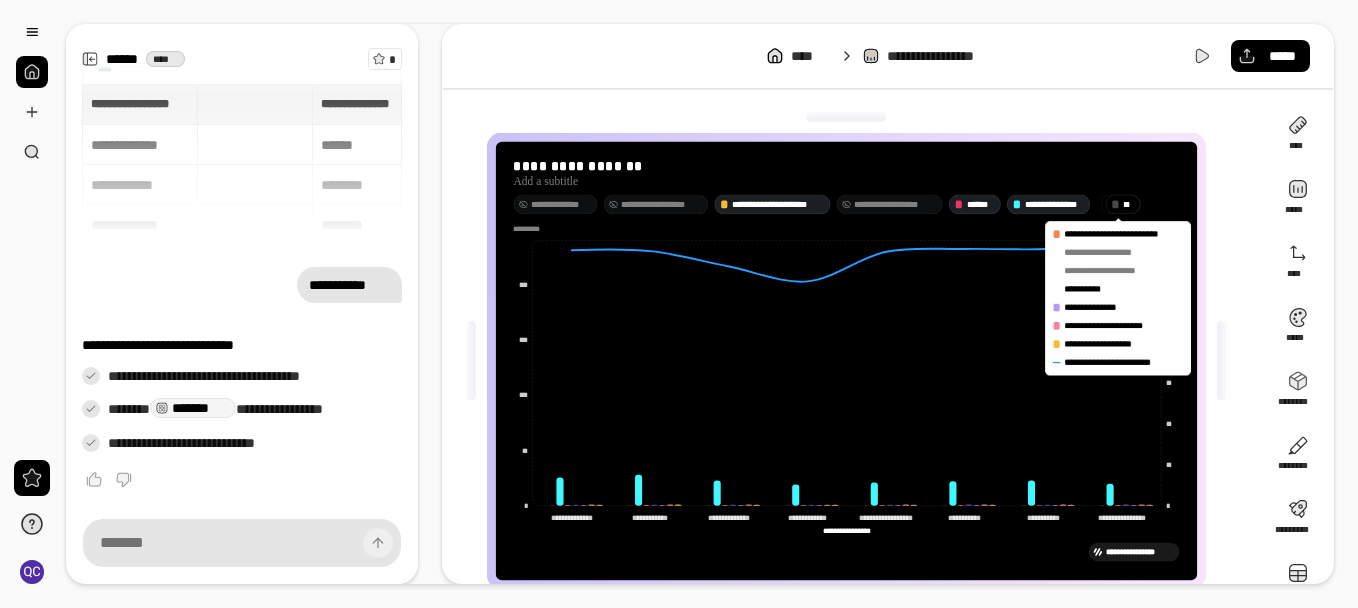 click on "**********" at bounding box center [1088, 289] 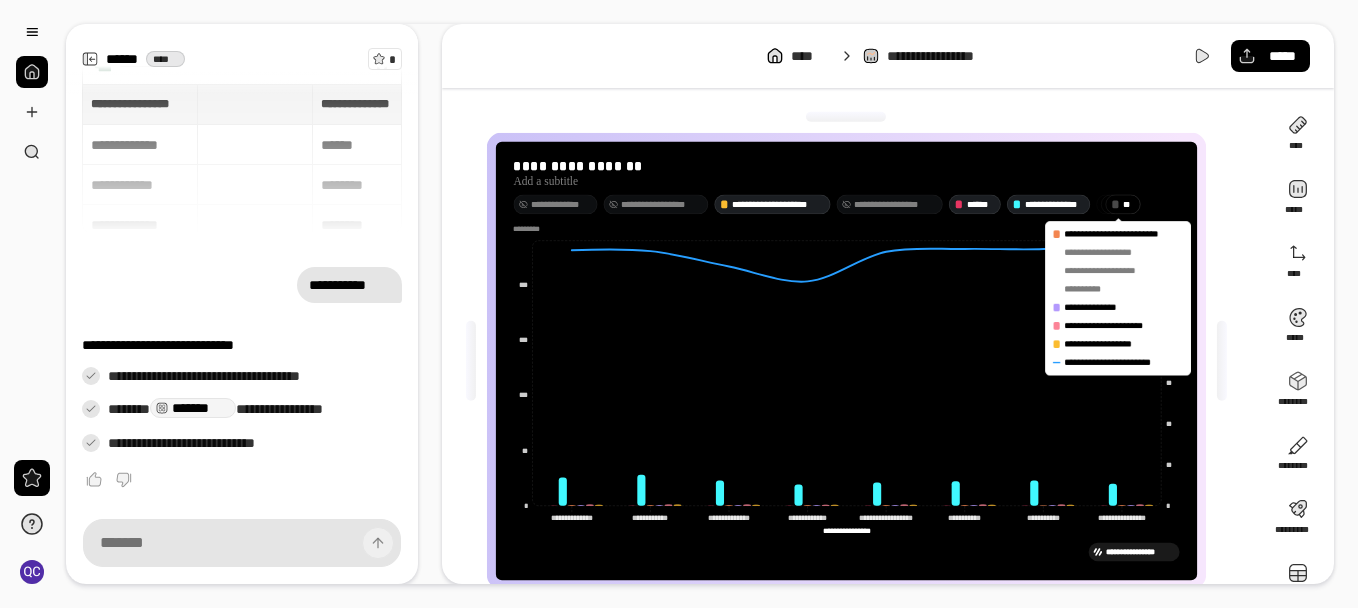 click on "* *" at bounding box center (1129, 204) 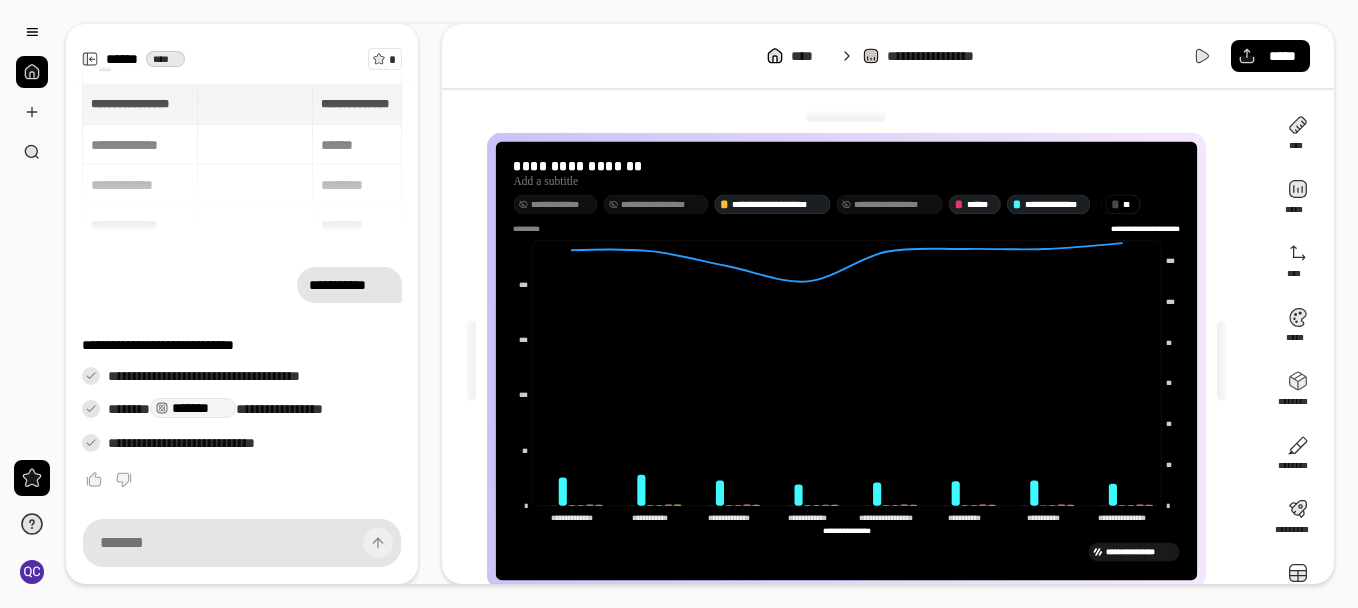 click on "* *" at bounding box center [1129, 204] 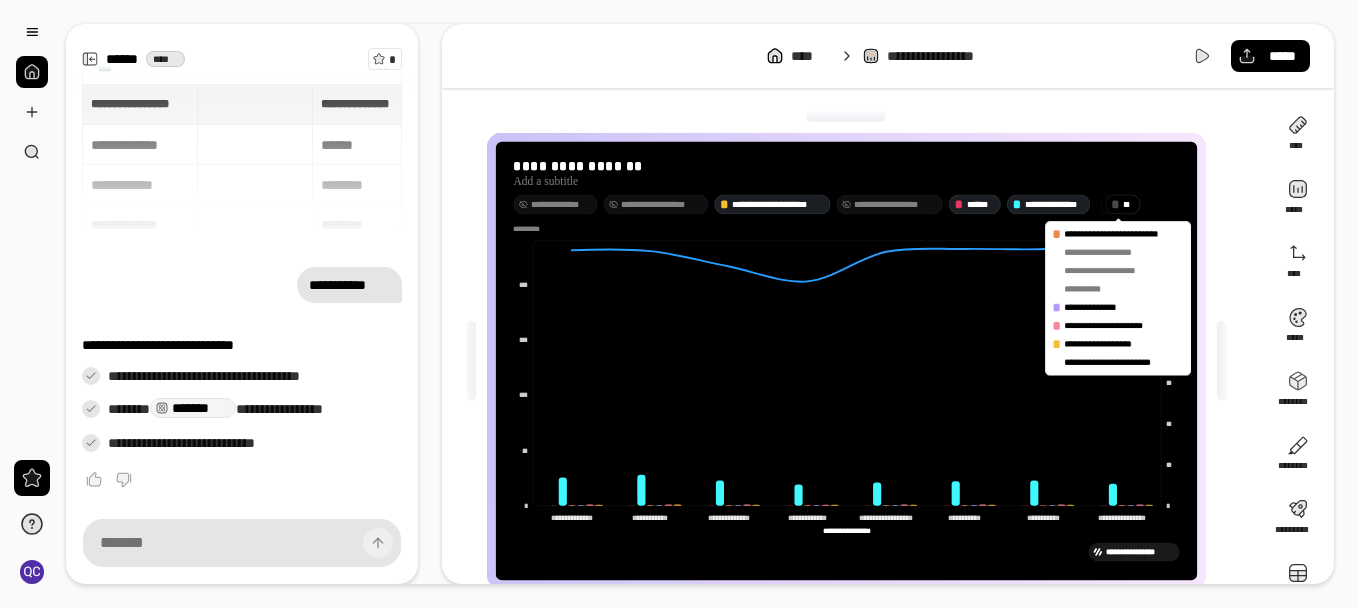 click 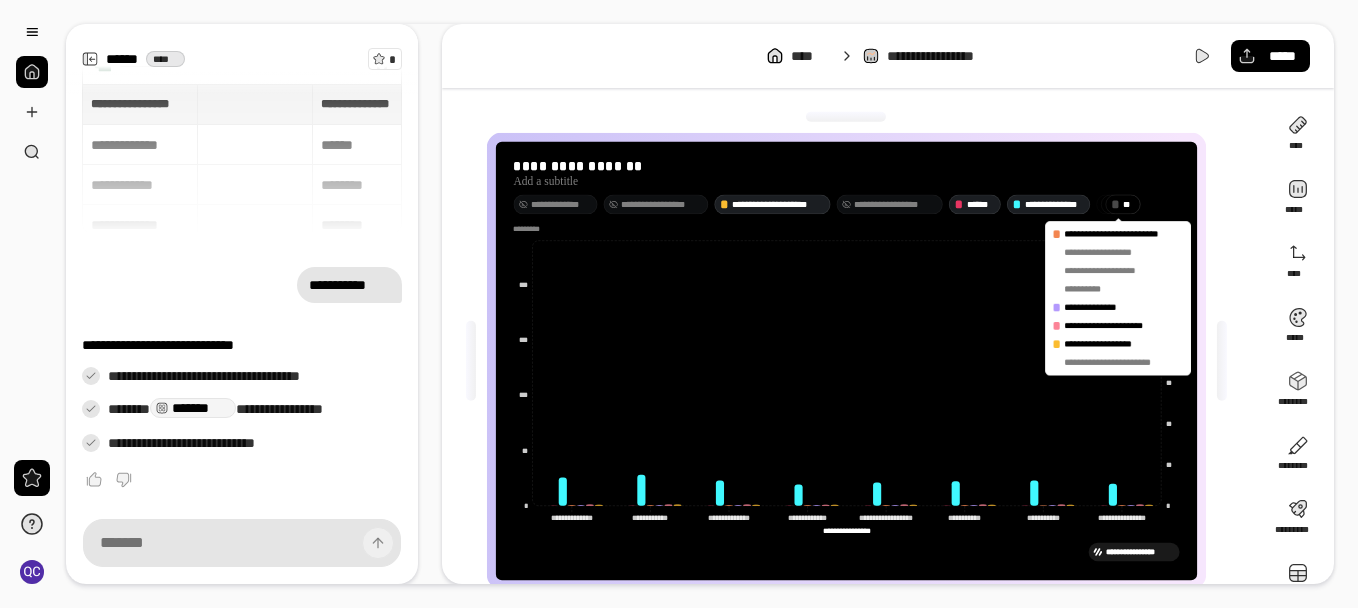 click 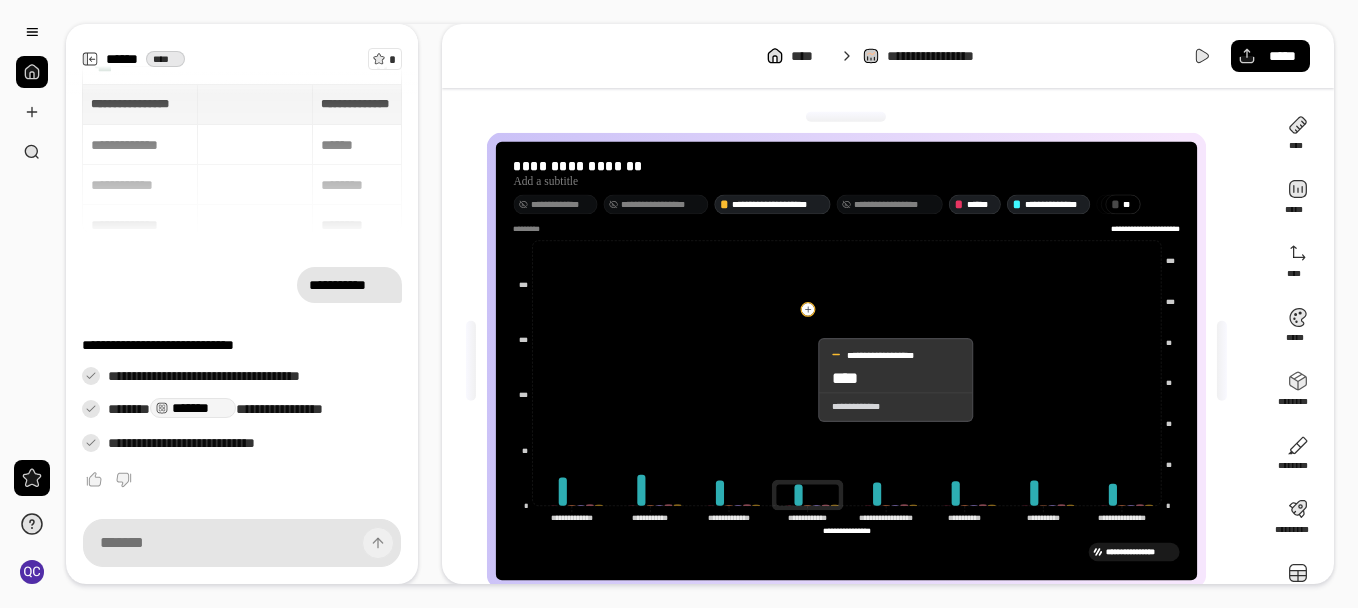 click 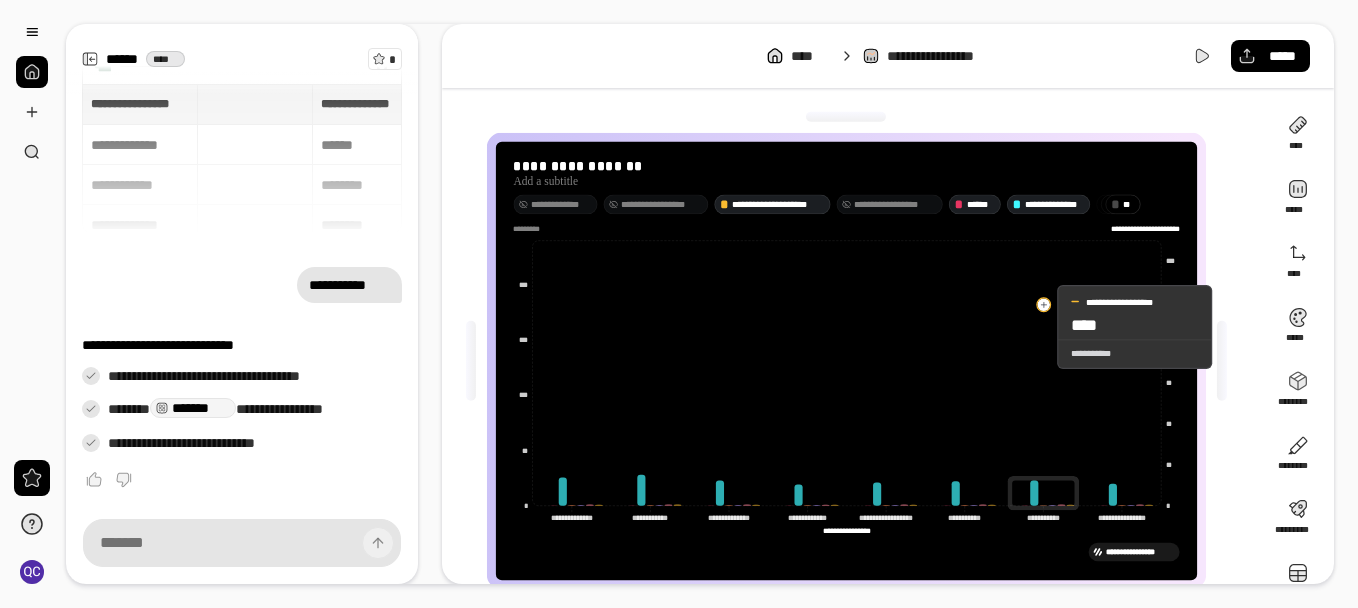 click 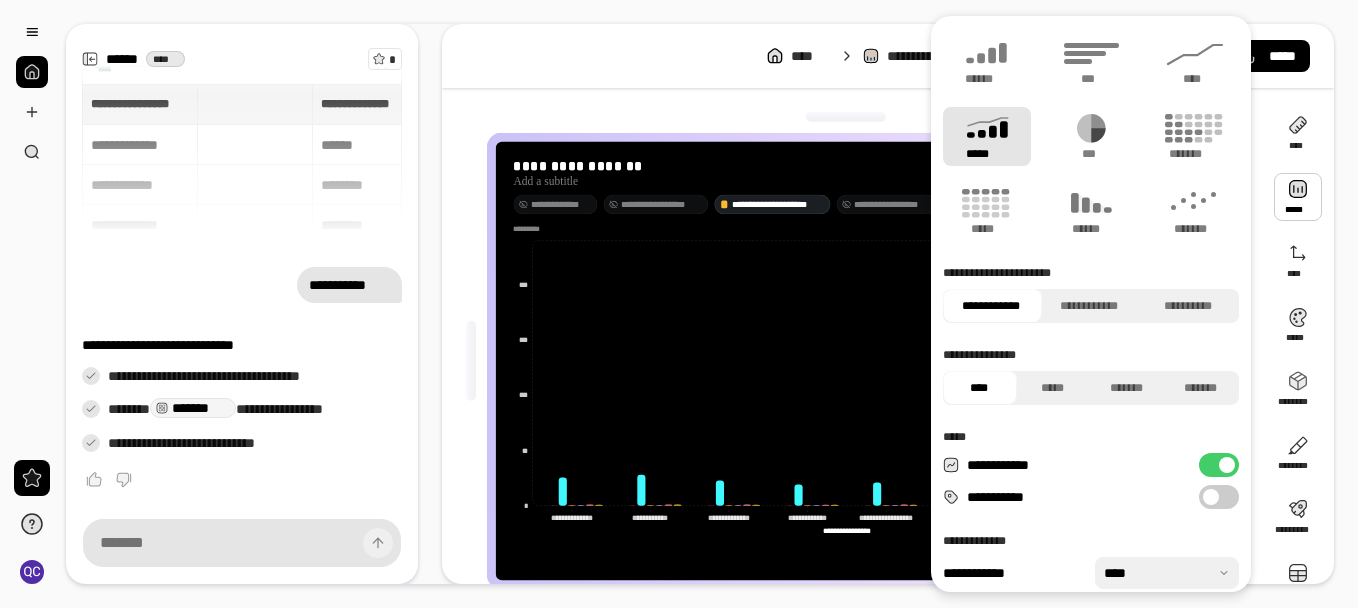 click at bounding box center [1298, 197] 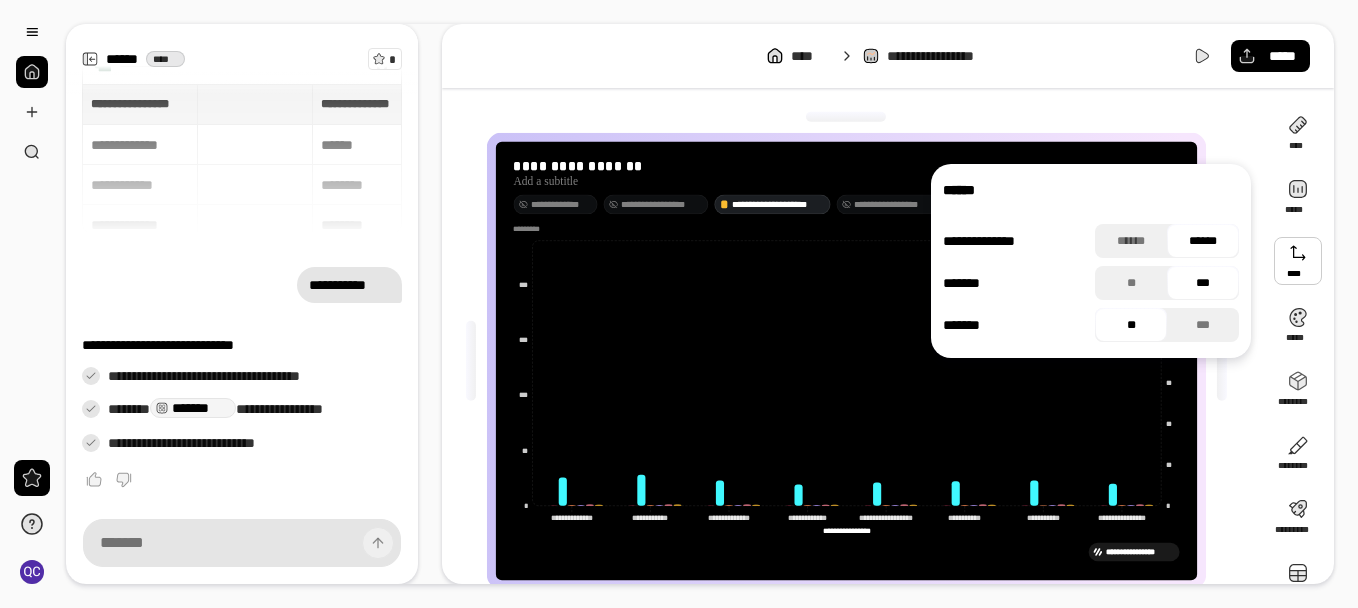 click on "******" at bounding box center (1203, 241) 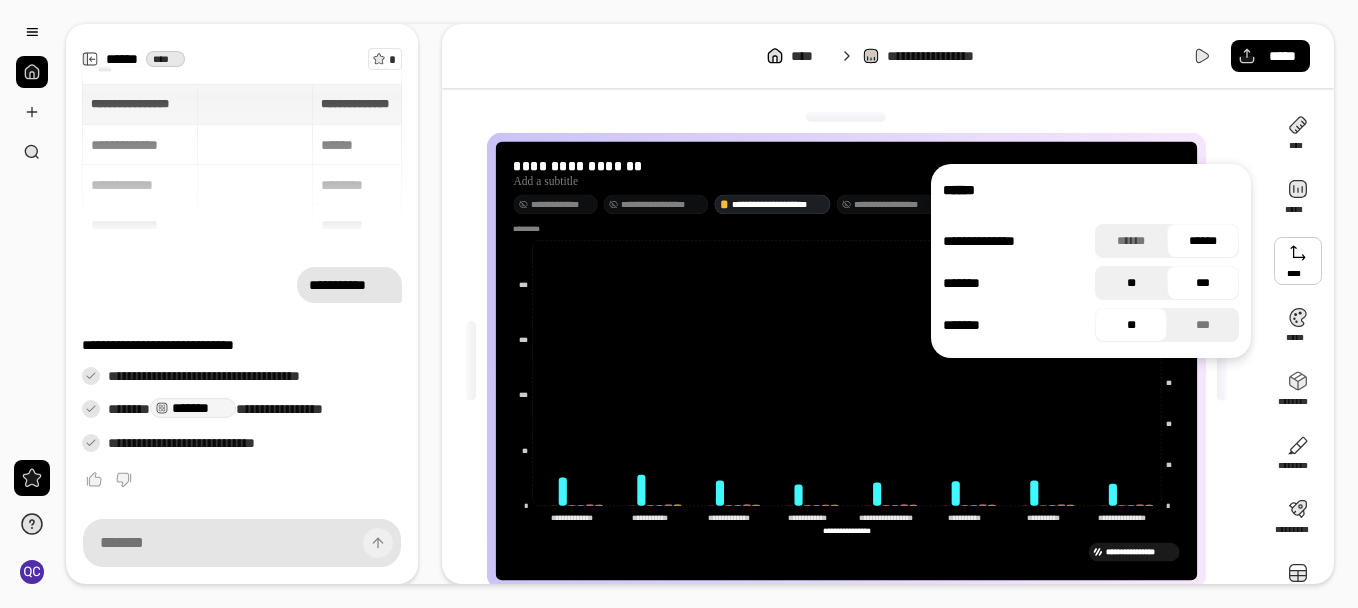 click on "**" at bounding box center [1131, 283] 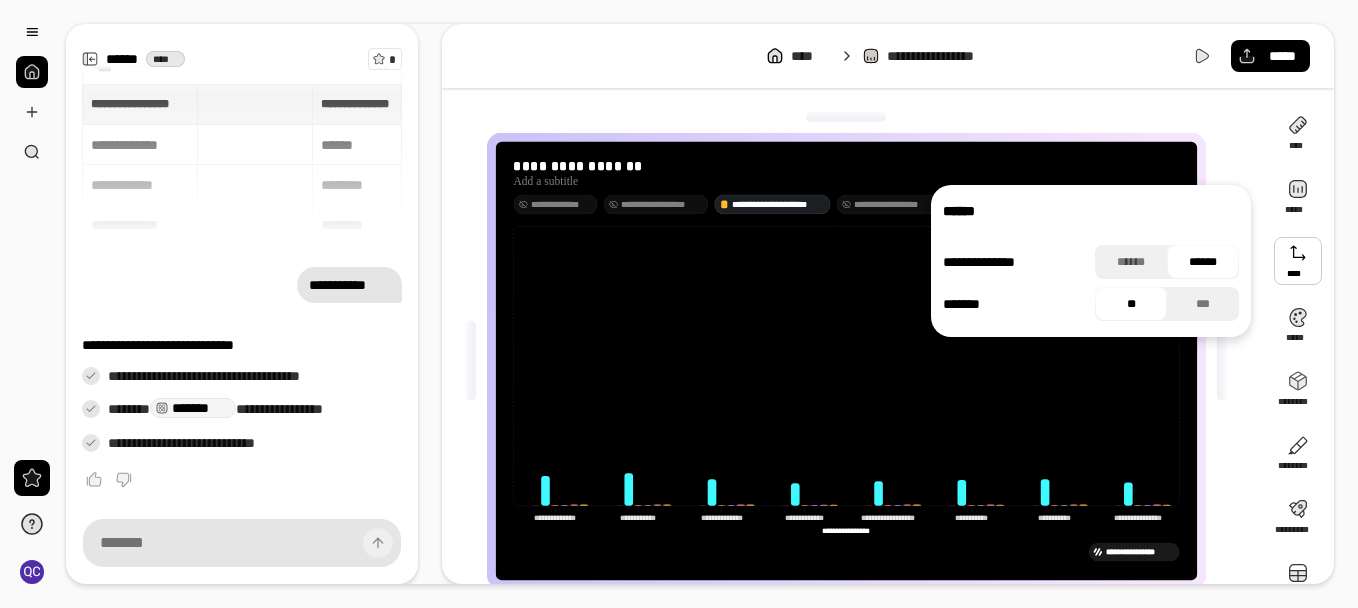 click on "**" at bounding box center (1131, 304) 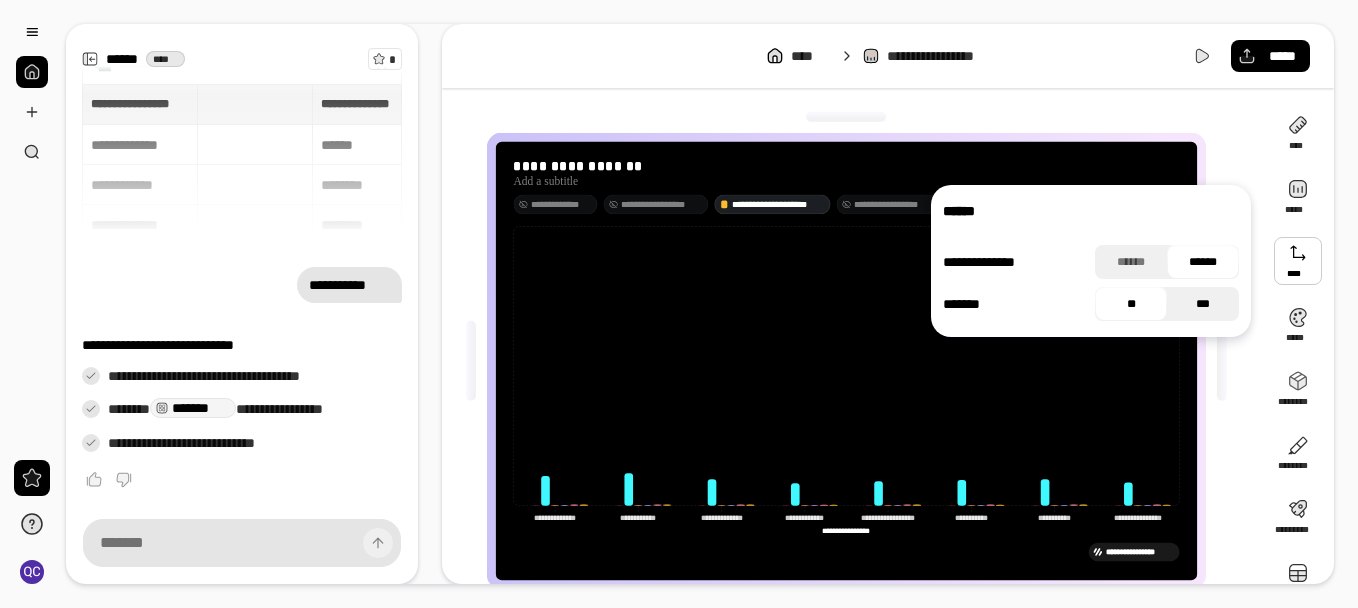 click on "***" at bounding box center [1203, 304] 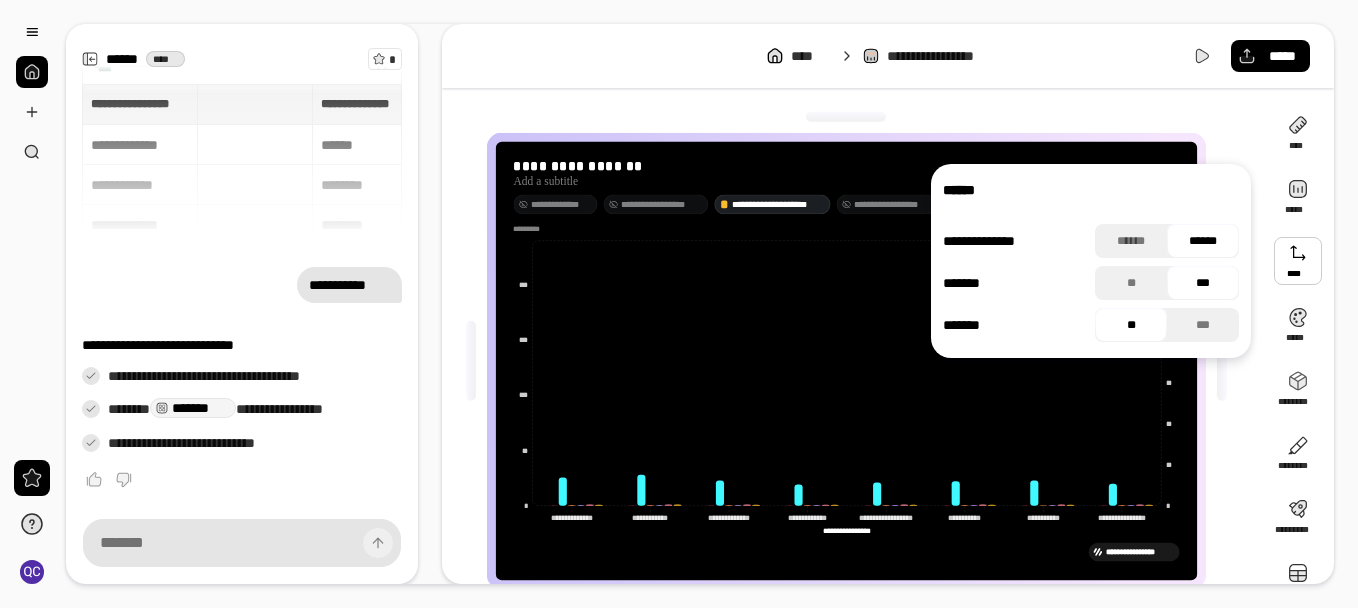 click on "**" at bounding box center [1131, 325] 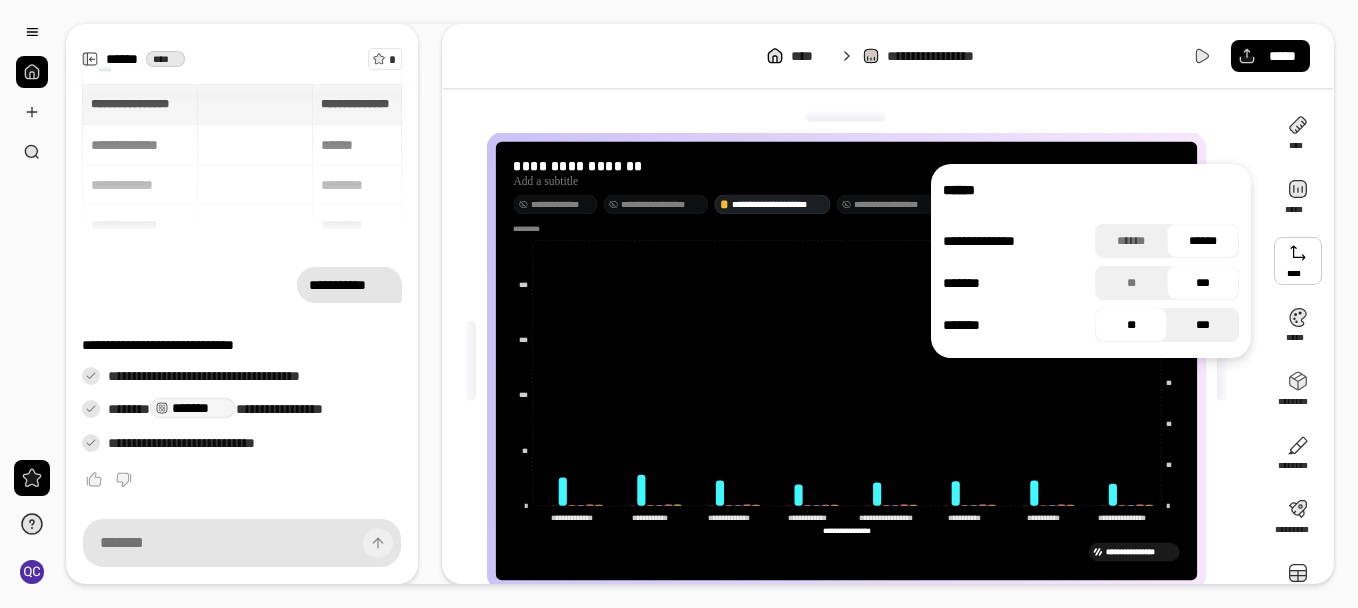 click on "***" at bounding box center (1203, 325) 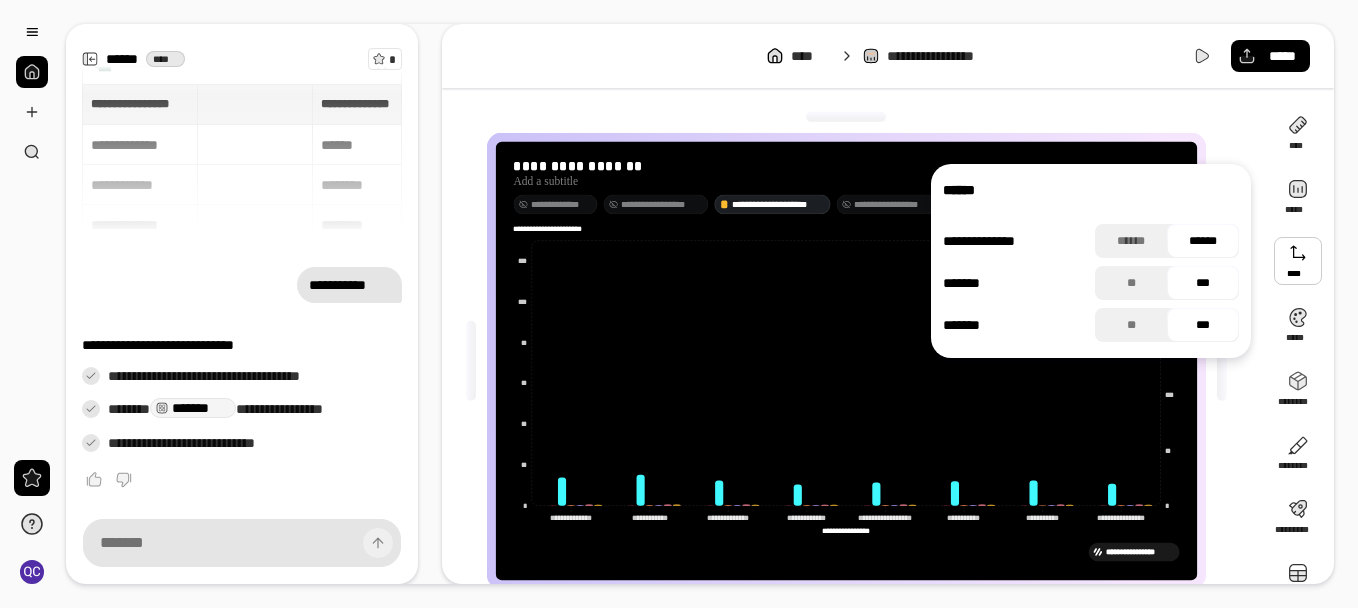 click on "******" at bounding box center [1203, 241] 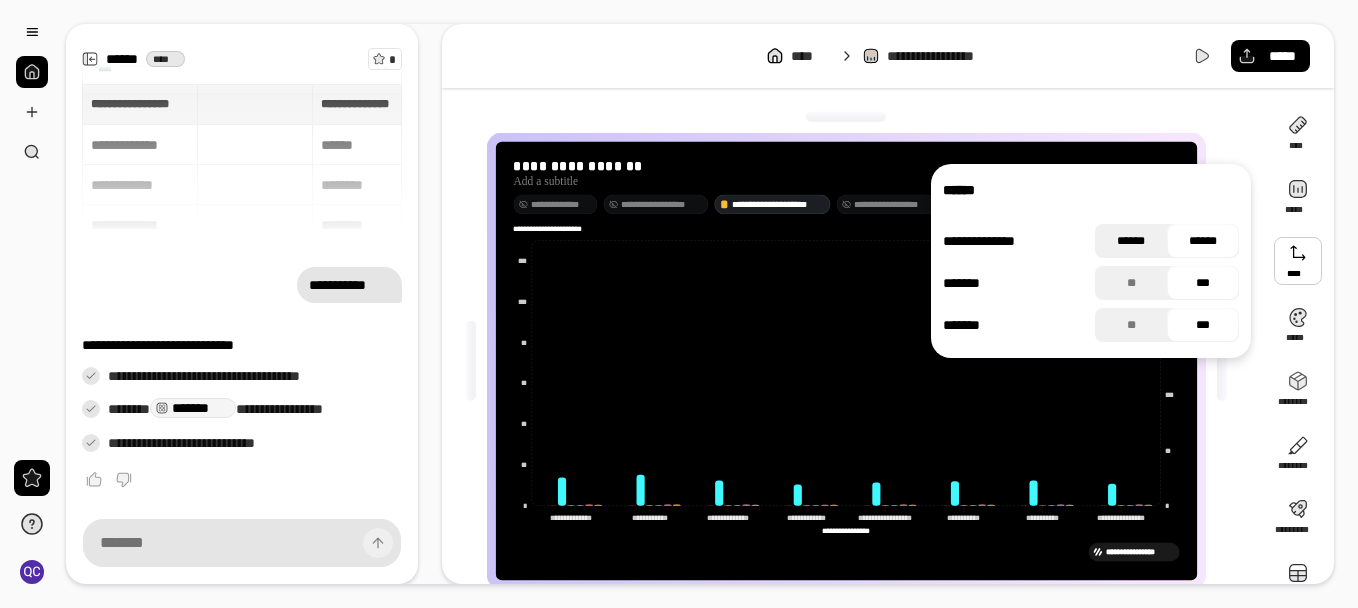click on "******" at bounding box center (1131, 241) 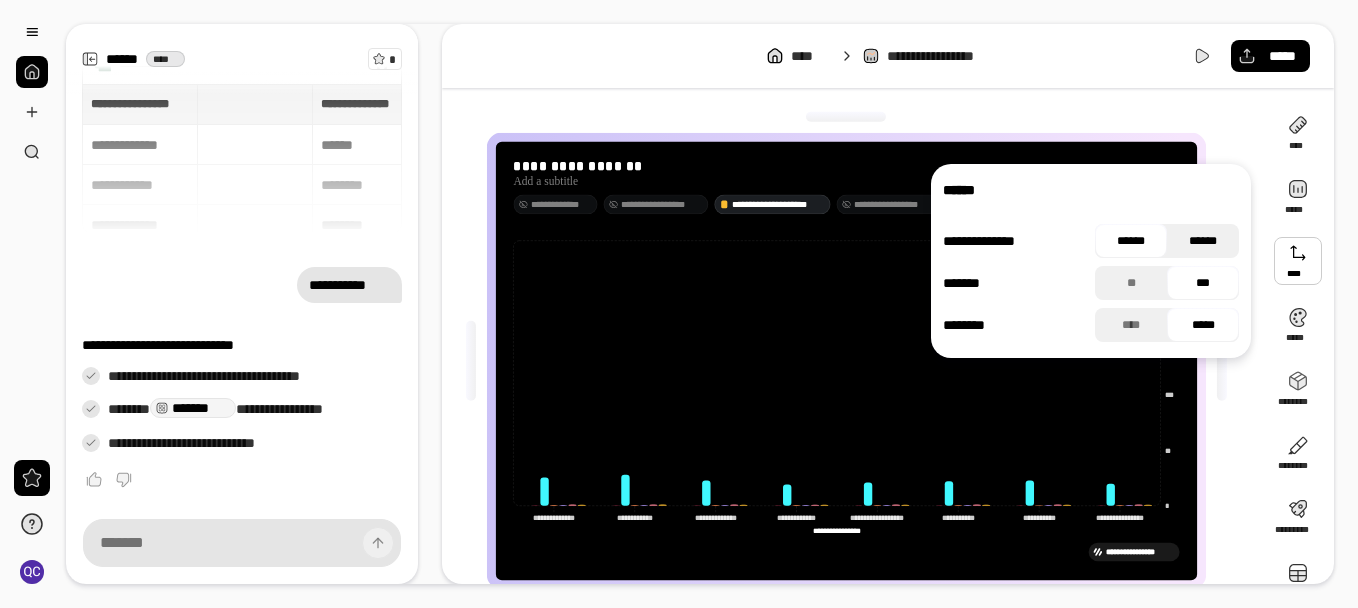 click on "******" at bounding box center [1203, 241] 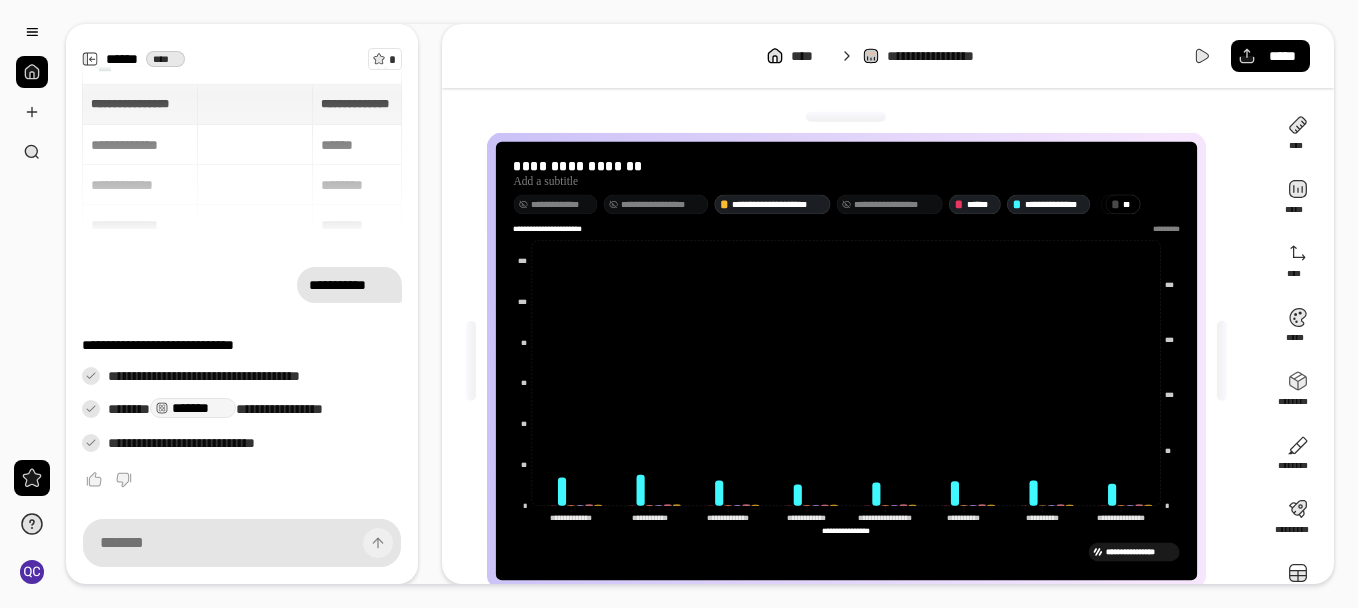 click on "**********" at bounding box center (854, 361) 